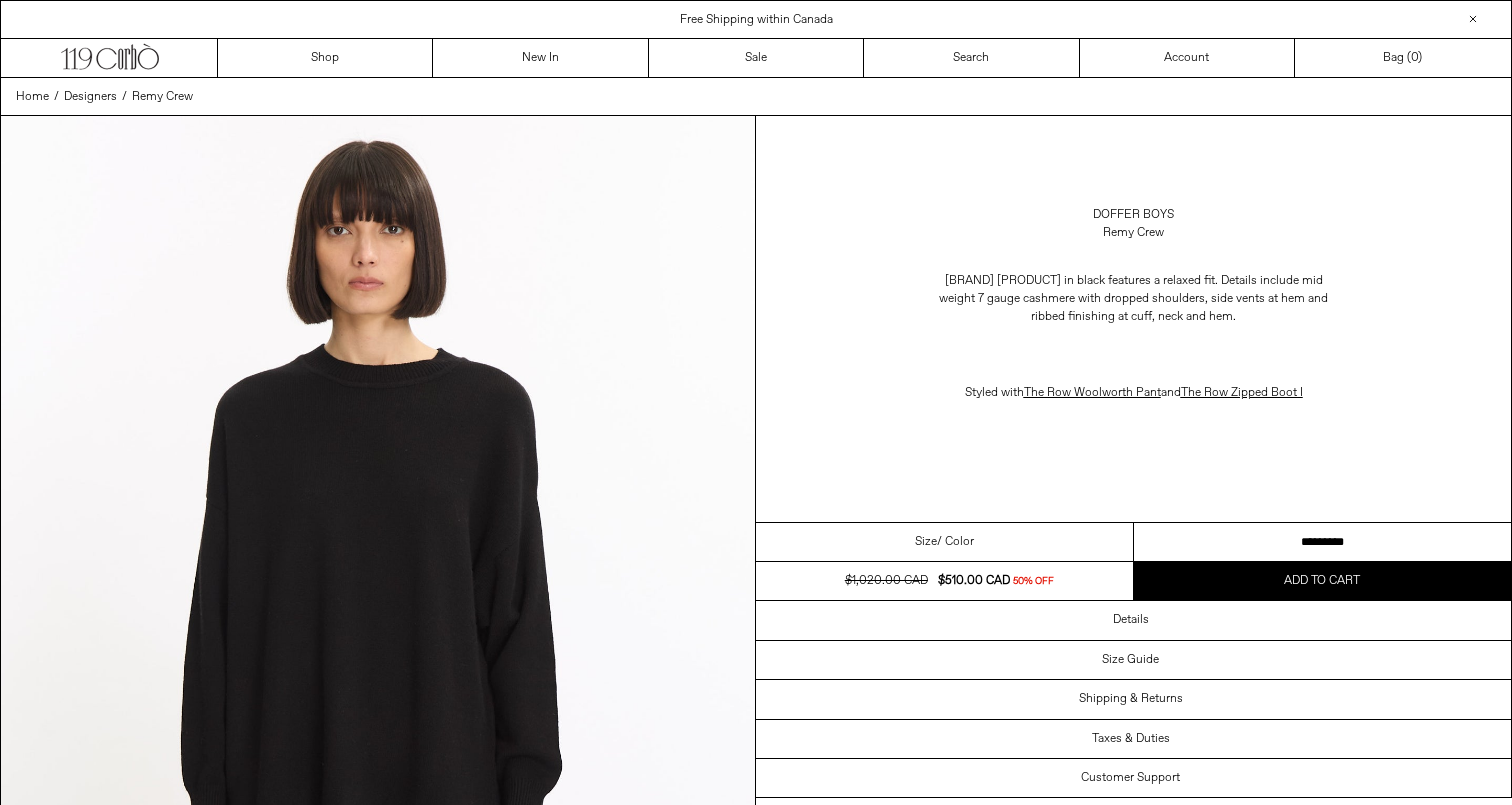 scroll, scrollTop: 0, scrollLeft: 0, axis: both 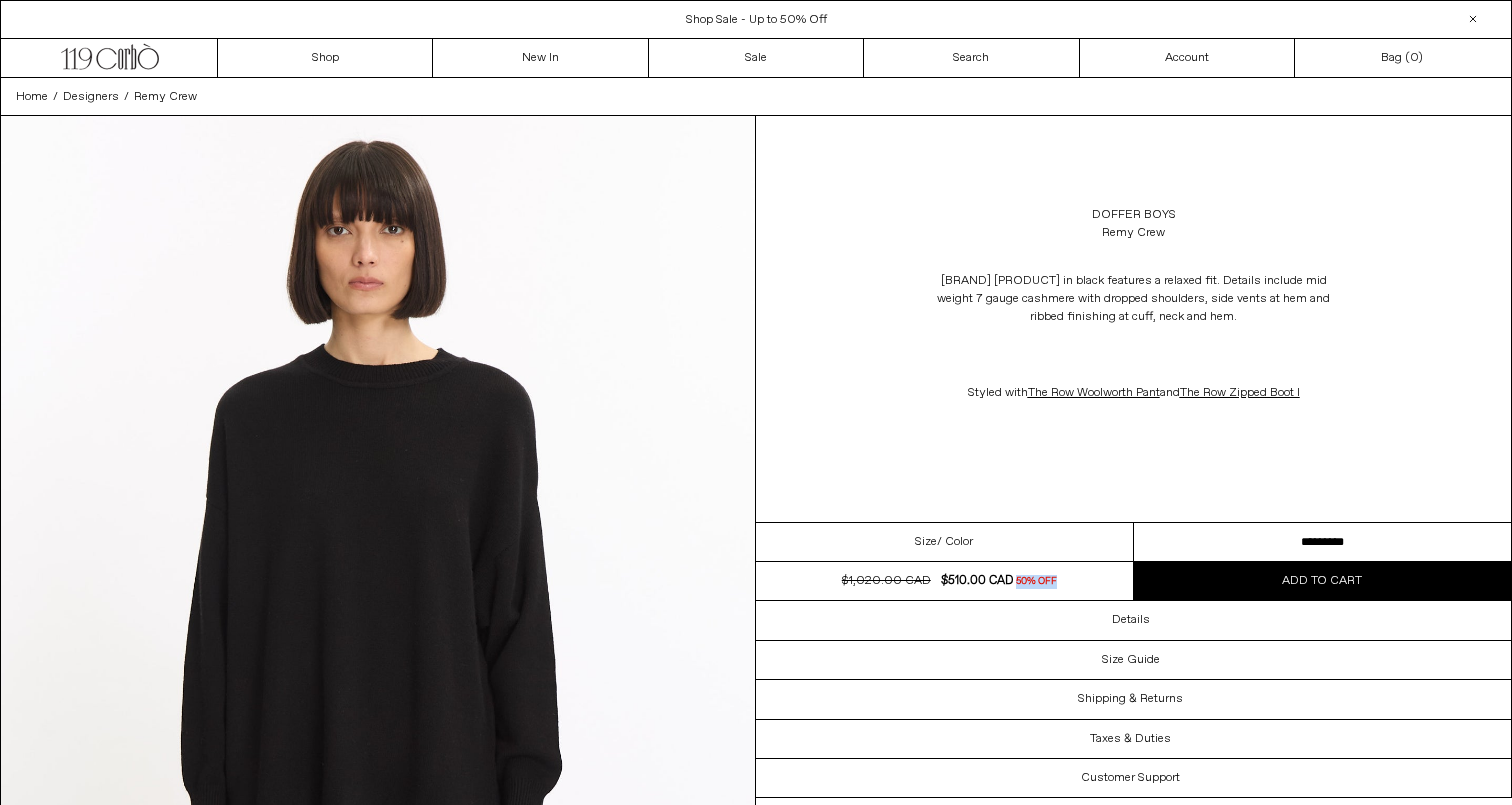drag, startPoint x: 1011, startPoint y: 582, endPoint x: 1074, endPoint y: 582, distance: 63 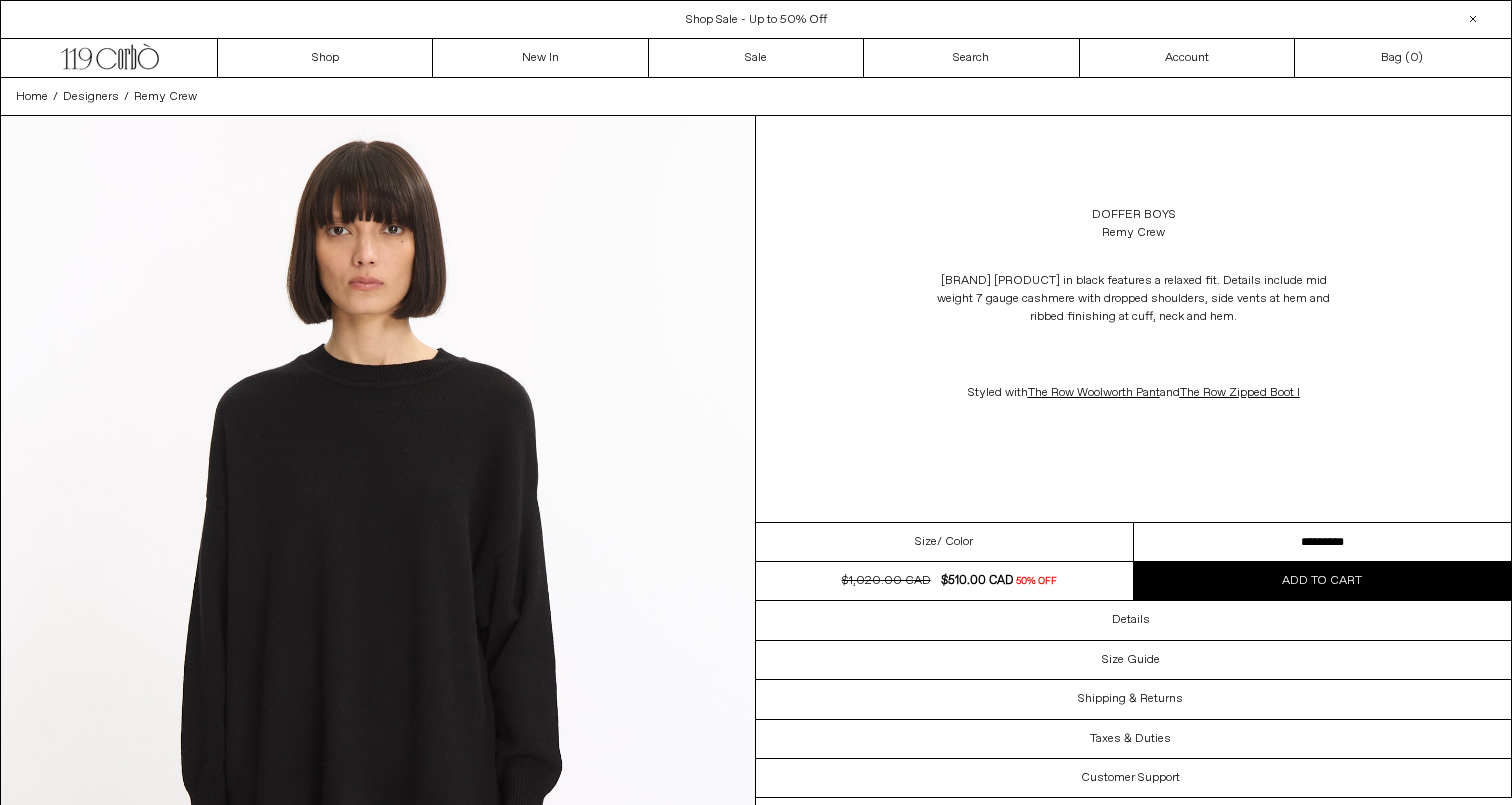 click on "Regular price
$510.00 CAD
$1,020.00 CAD
50% OFF
Sold out
Regular price
$1,020.00 CAD
Sale price
$510.00 CAD
50% OFF
Unit price
/
per
Availability
$510.00 CAD" at bounding box center [944, 581] 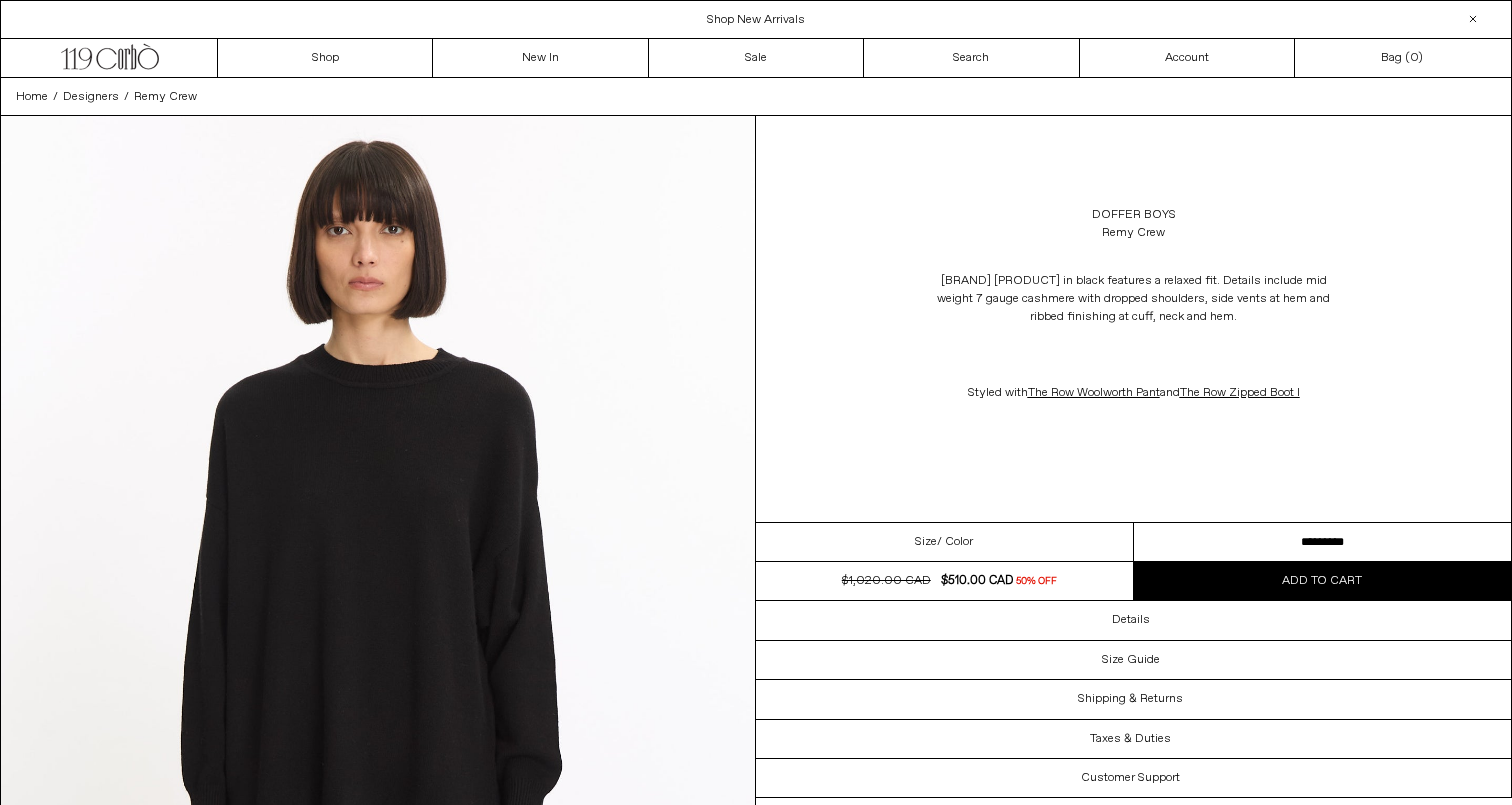 click on "$510.00 CAD" at bounding box center (977, 581) 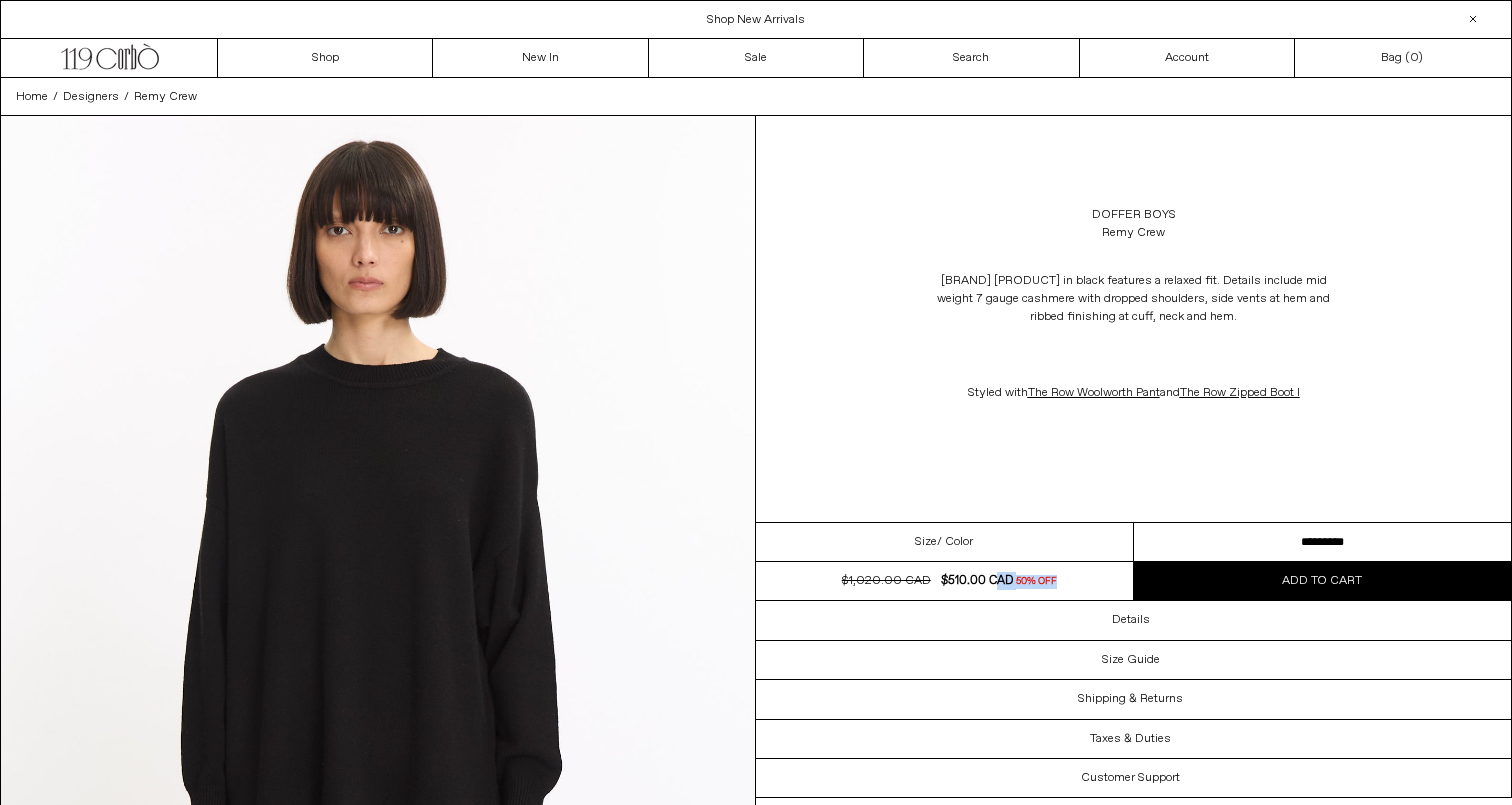 click on "$510.00 CAD" at bounding box center (977, 581) 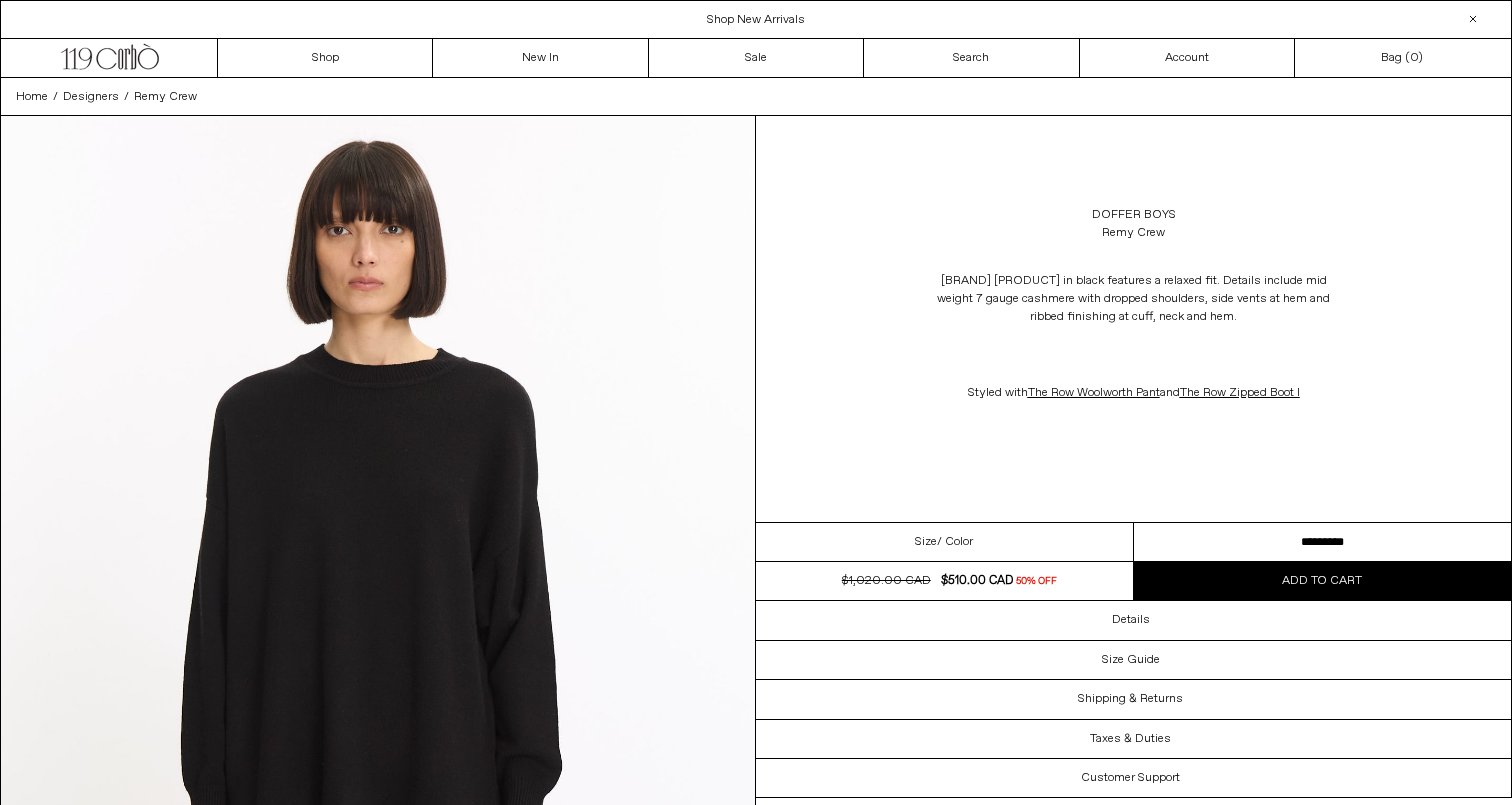 click on "Doffer Boys
Remy Crew
Doffer Boys Remy Crew in black features a relaxed fit. Details include mid weight 7 gauge cashmere with dropped shoulders, side vents at hem and ribbed finishing at cuff, neck and hem.
Styled with  The Row Woolworth Pant  and  The Row Zipped Boot I" at bounding box center (1133, 319) 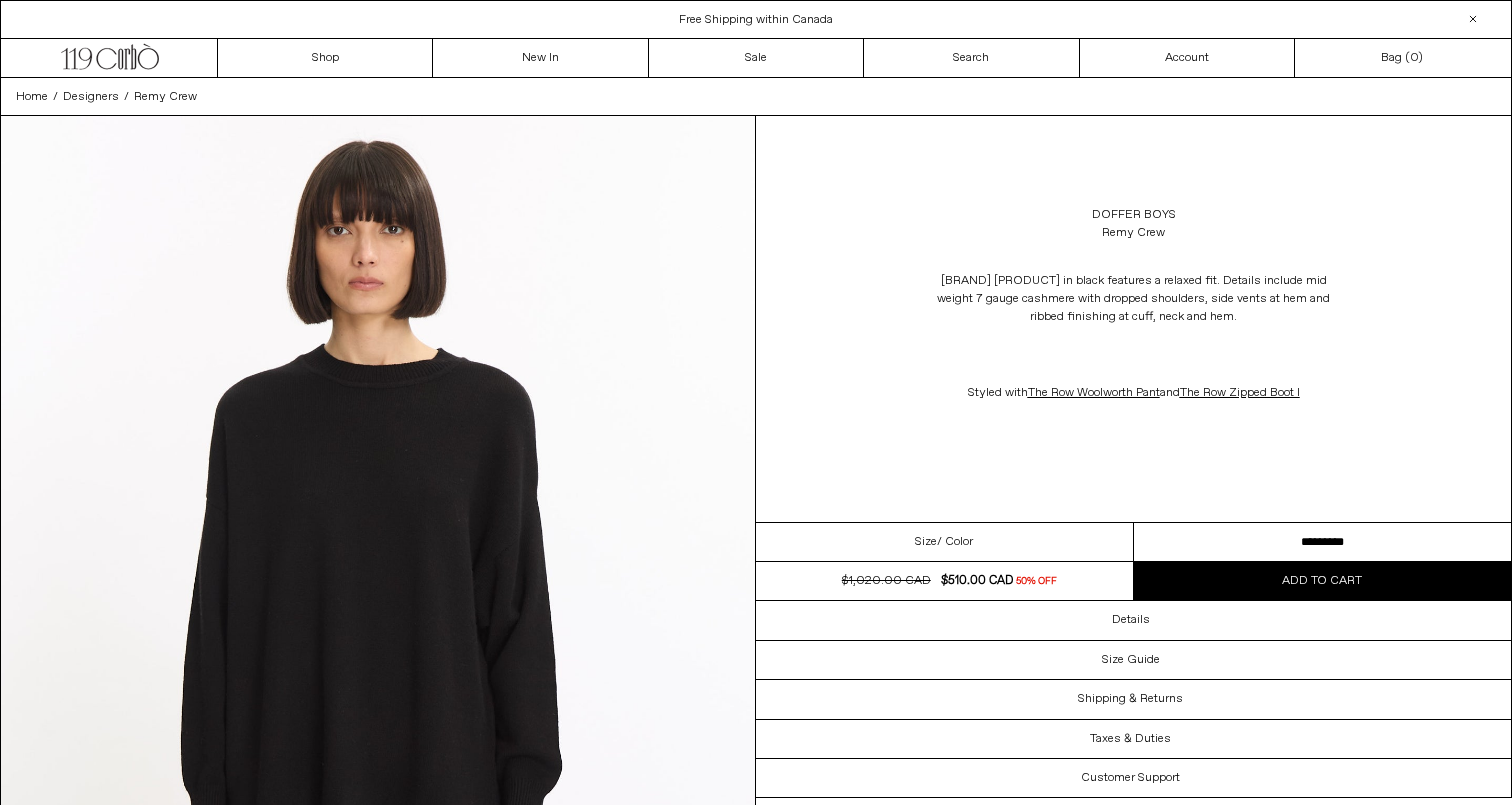 click on "Home
/
Designers
/
Remy Crew" at bounding box center [756, 97] 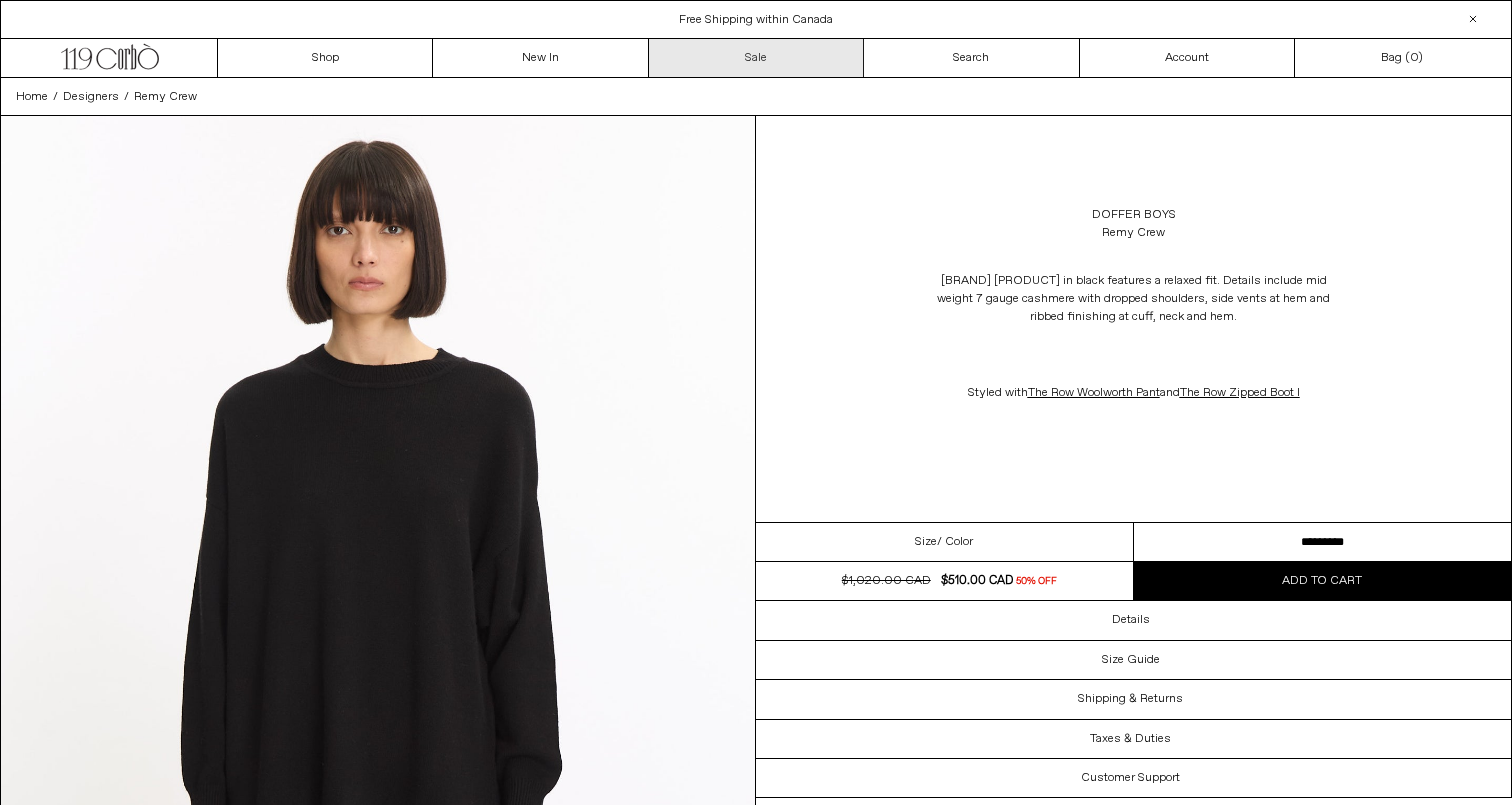 click on "Sale" at bounding box center [756, 58] 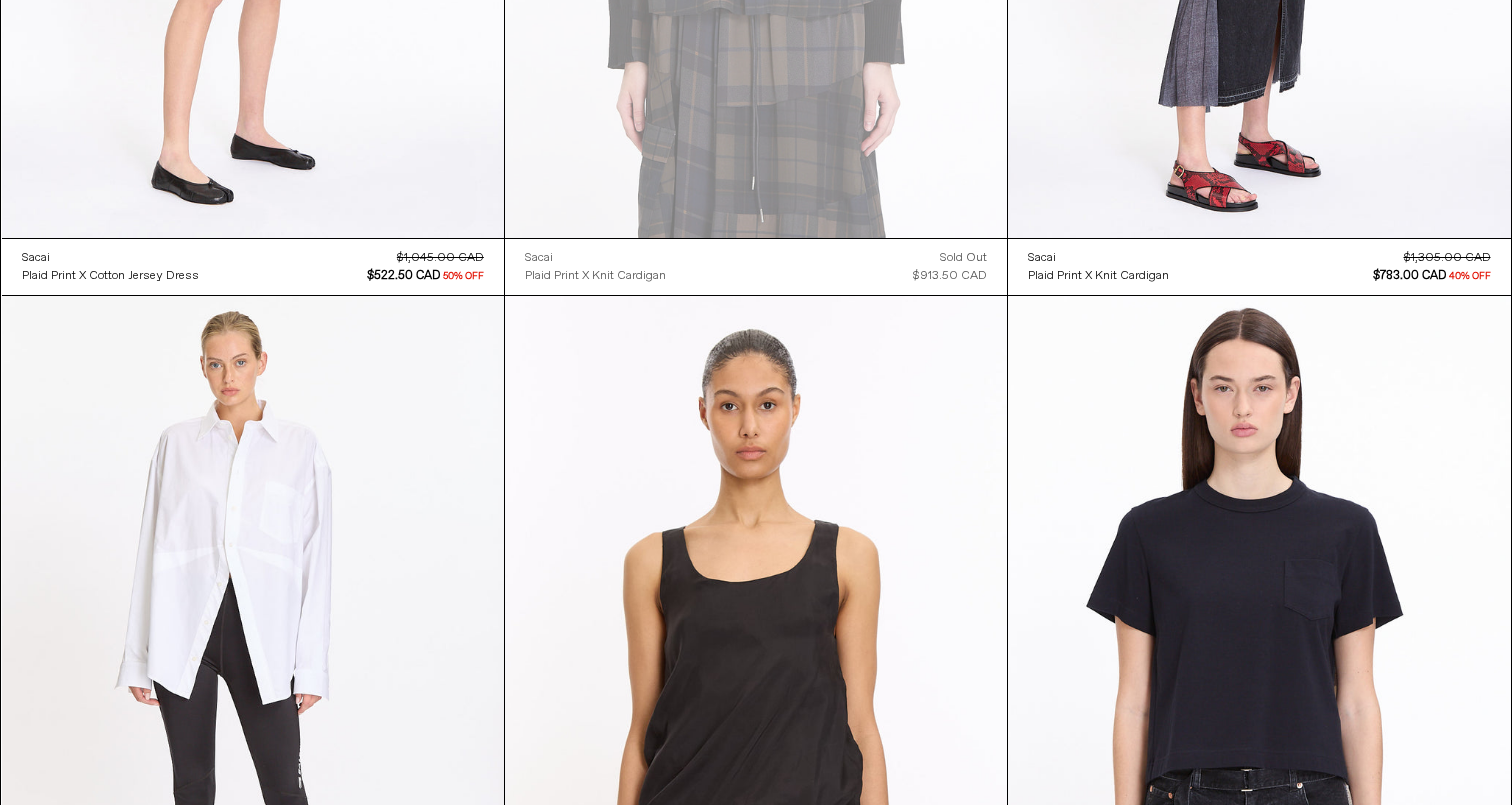 scroll, scrollTop: 11185, scrollLeft: 0, axis: vertical 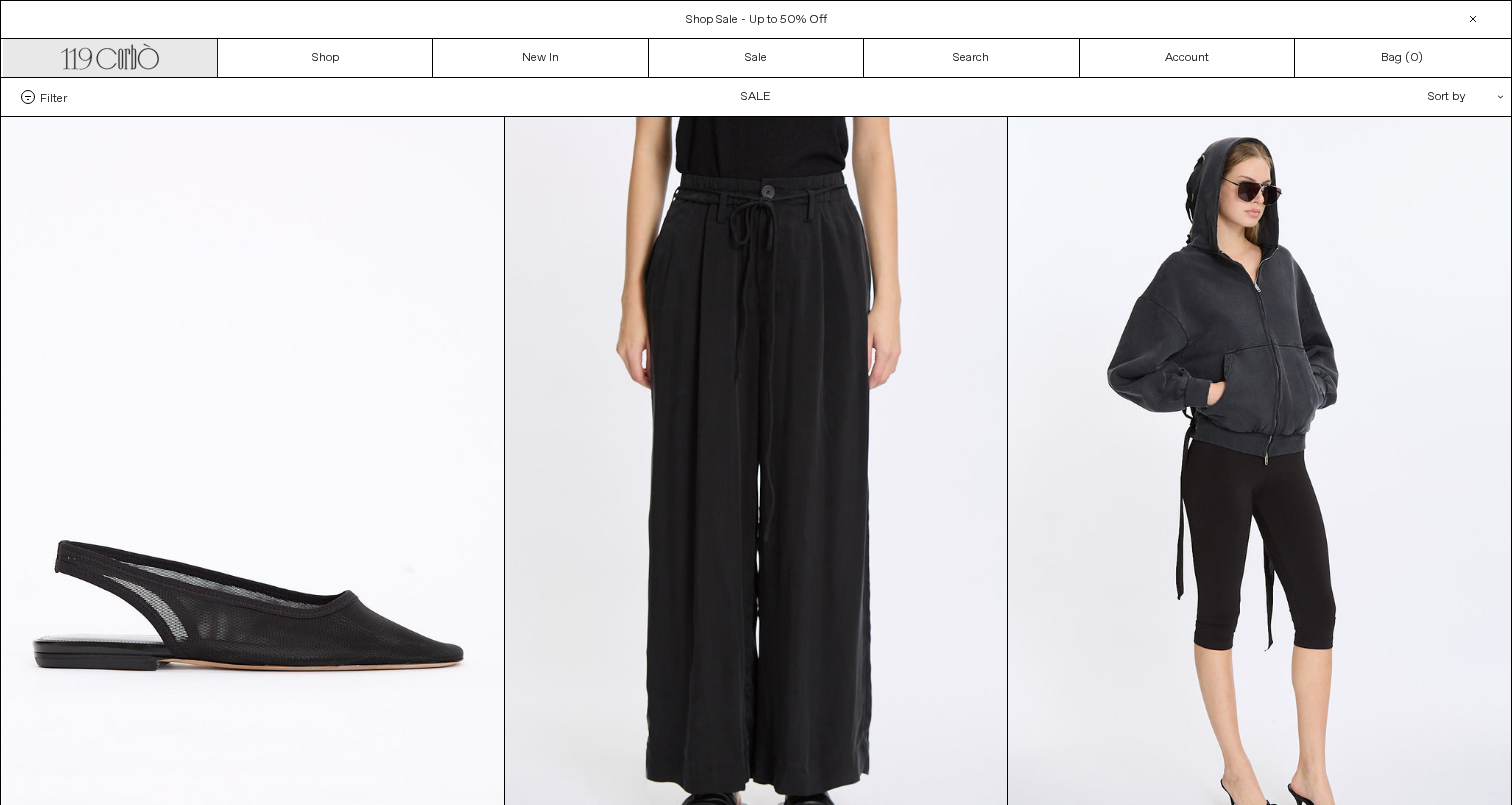 click on ".cls-1,
.cls-2 {
fill: #231f20;
stroke: #231f20;
stroke-miterlimit: 10;
stroke-width: 5px;
}
.cls-1 {
fill-rule: evenodd;
}
Asset 1" at bounding box center (110, 58) 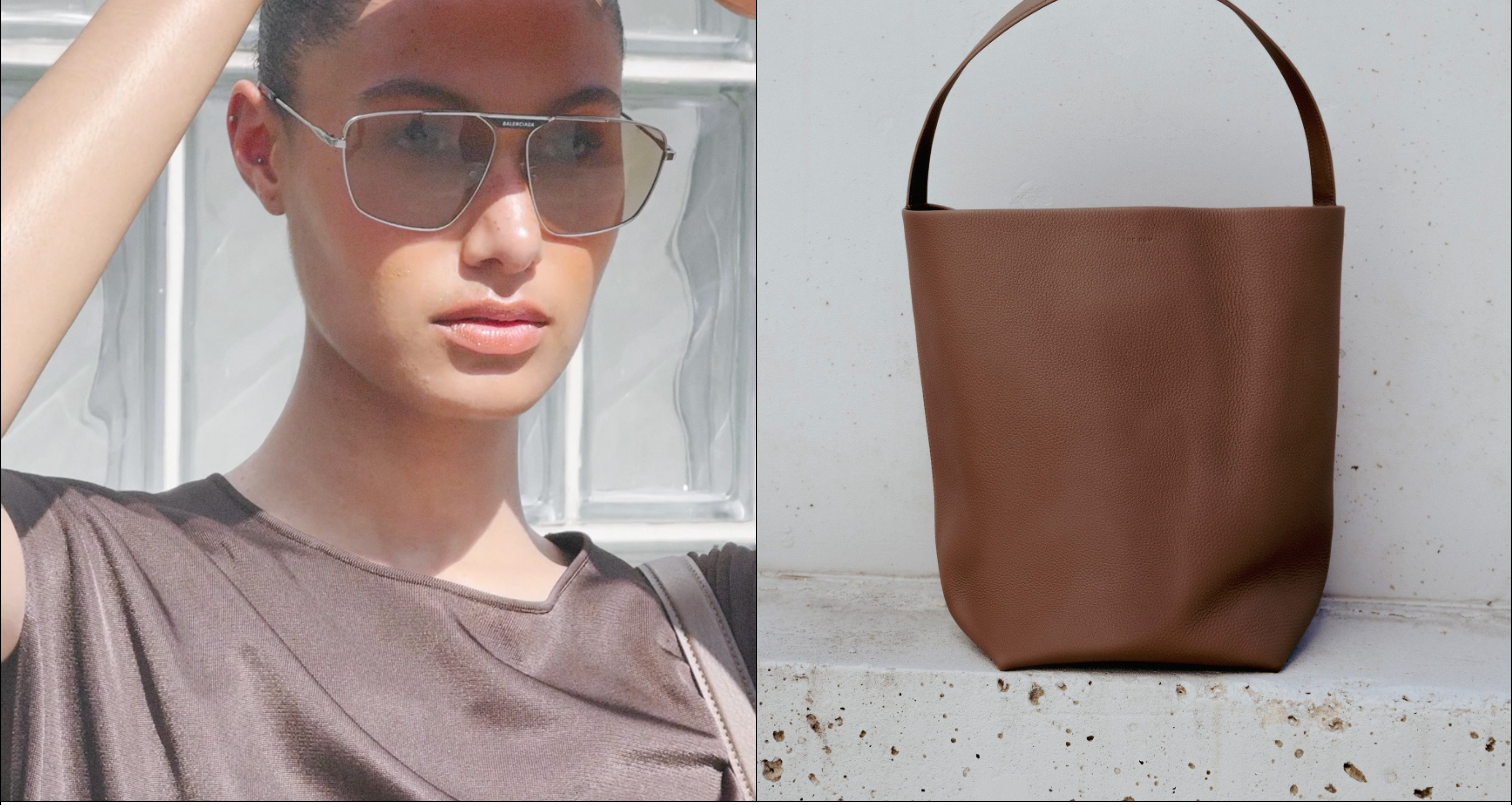 scroll, scrollTop: 0, scrollLeft: 0, axis: both 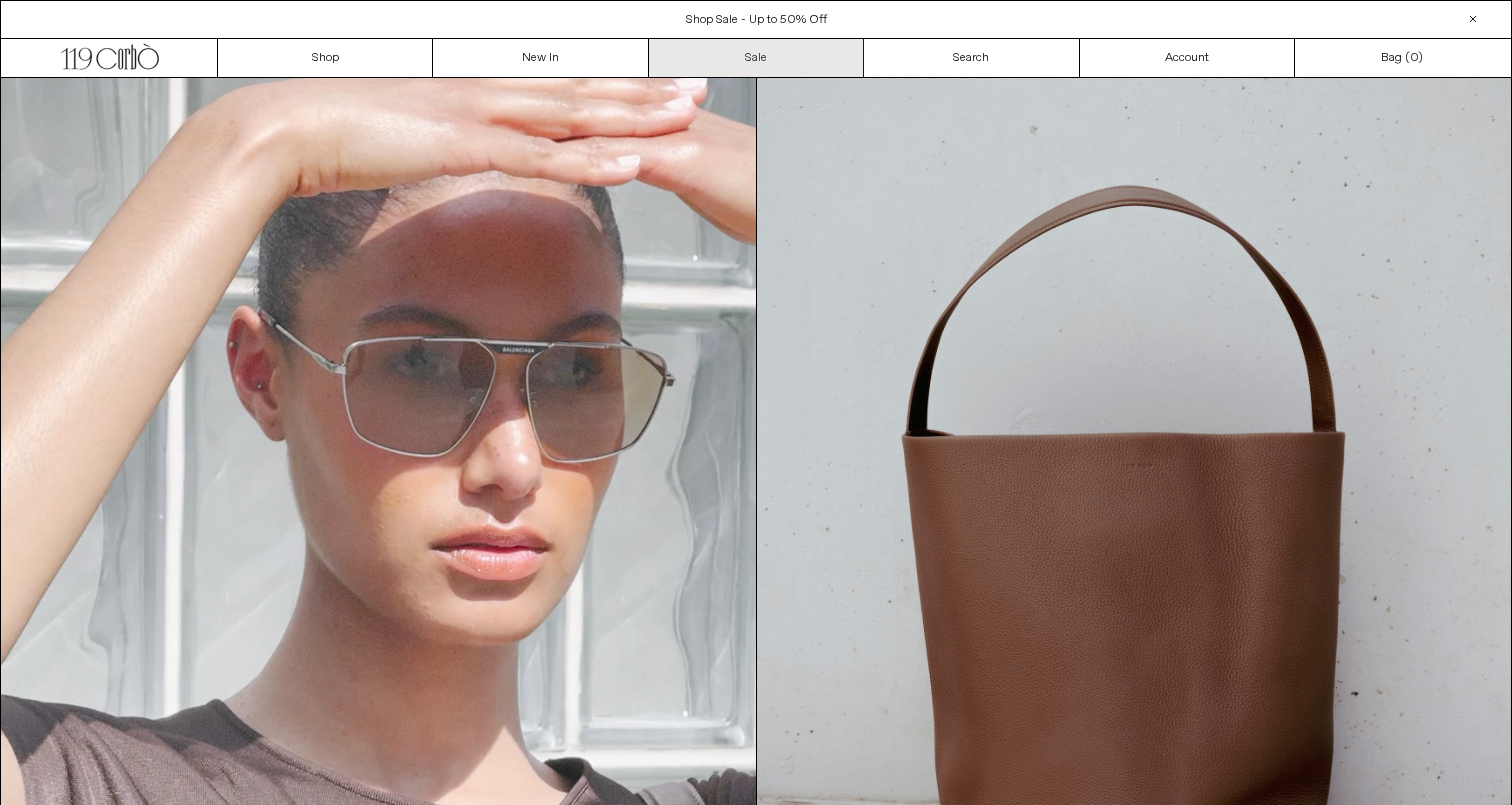 click on "Sale" at bounding box center [756, 58] 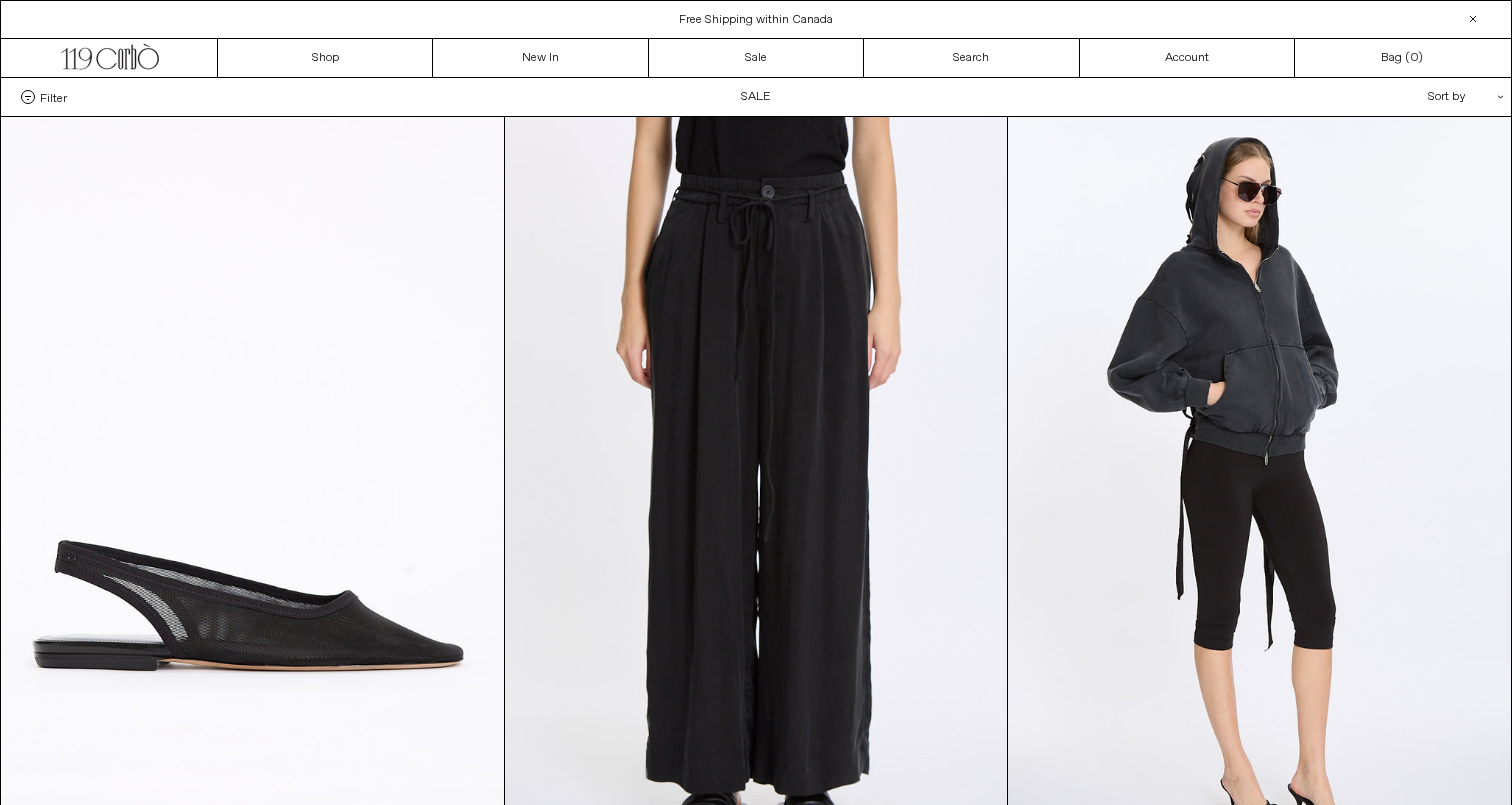 scroll, scrollTop: 0, scrollLeft: 0, axis: both 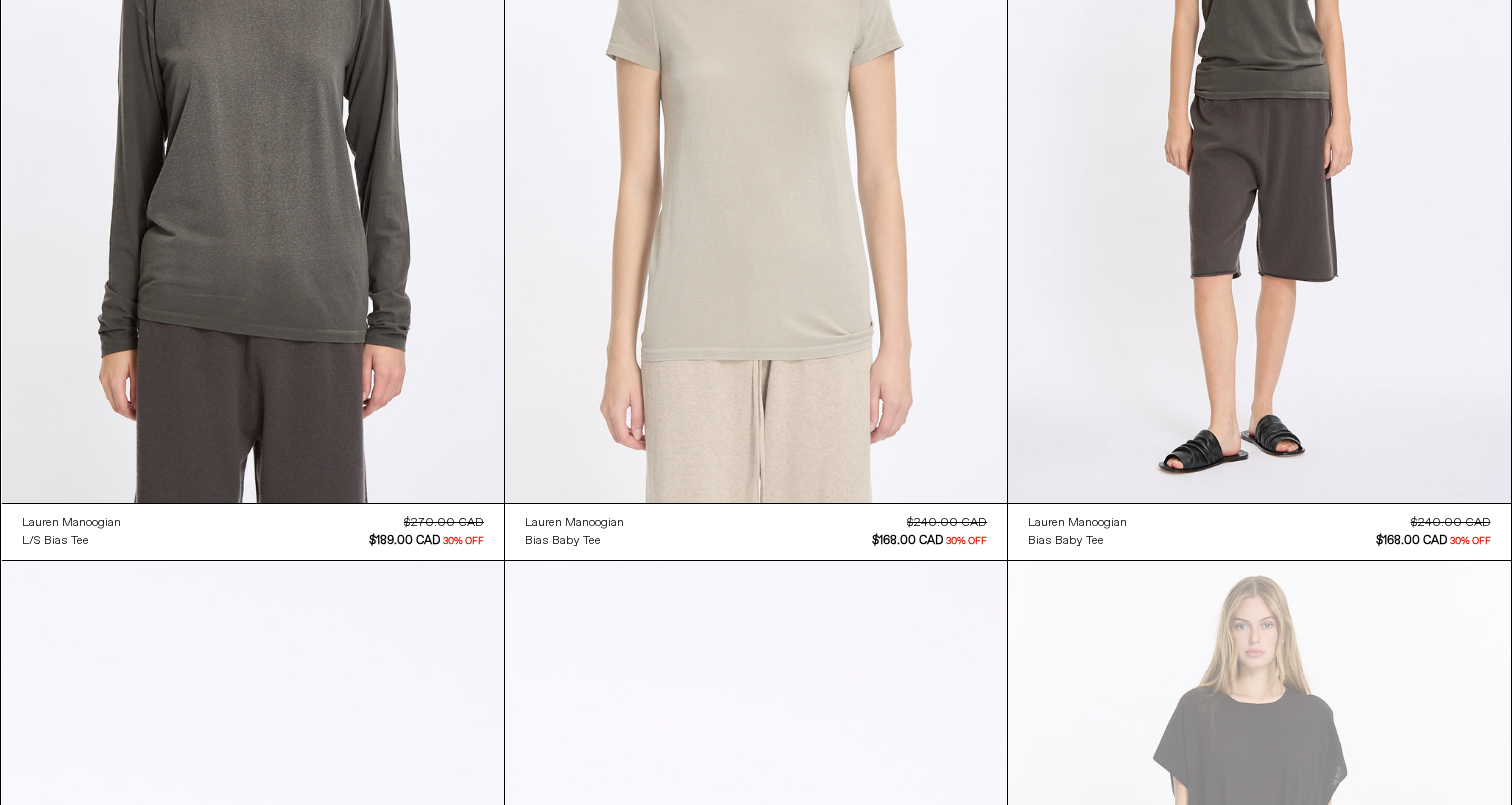 click at bounding box center [756, 126] 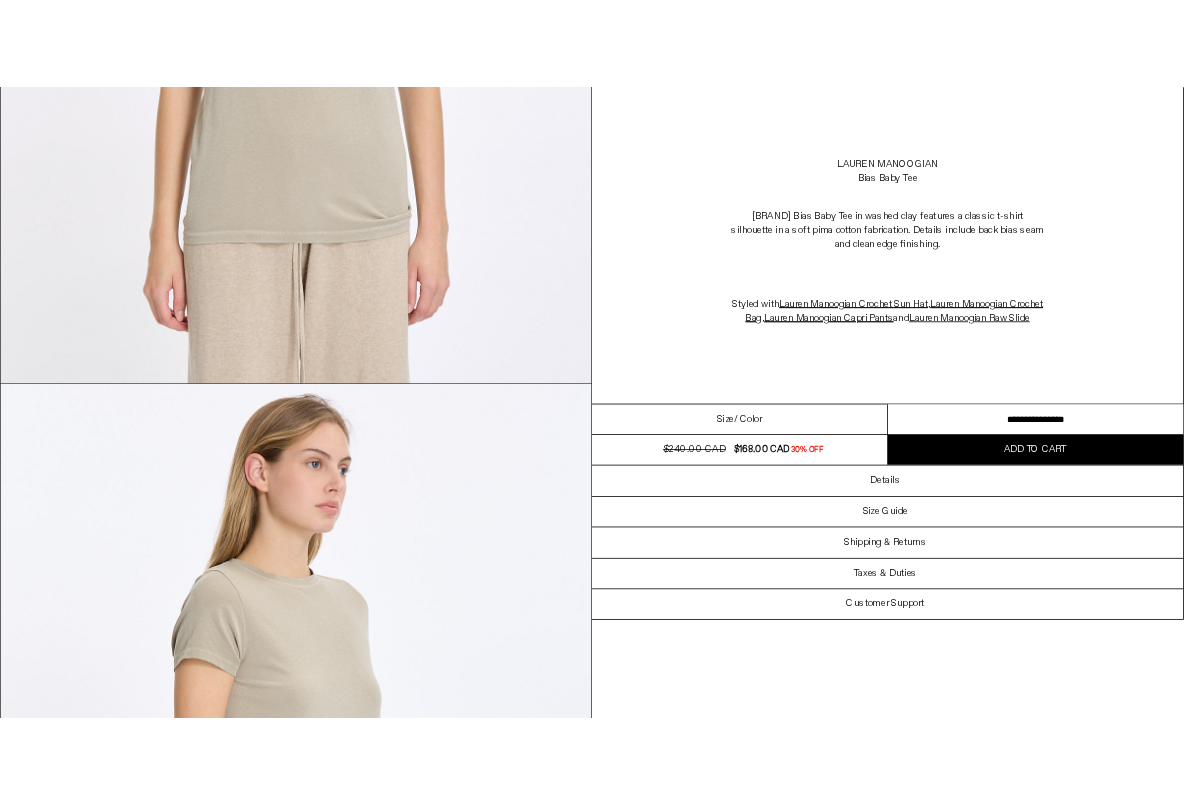 scroll, scrollTop: 743, scrollLeft: 0, axis: vertical 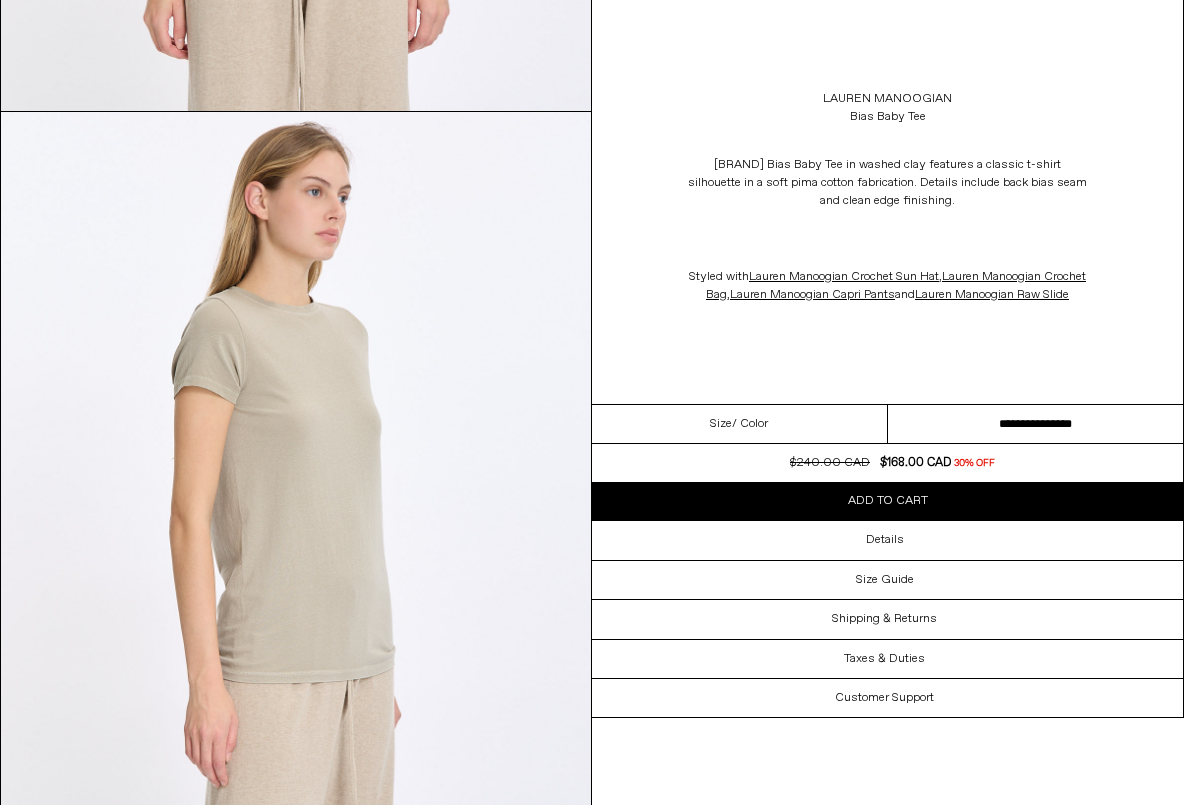 click on "[BRAND]
Bias Baby Tee
[BRAND] Bias Baby Tee in washed clay features a classic t-shirt silhouette in a soft pima cotton fabrication. Details include back bias seam and clean edge finishing.
Styled with  [BRAND] Crochet Sun Hat ,  [BRAND] Crochet Bag ,  [BRAND] Capri Pants  and  [BRAND] Raw Slide" at bounding box center (887, 202) 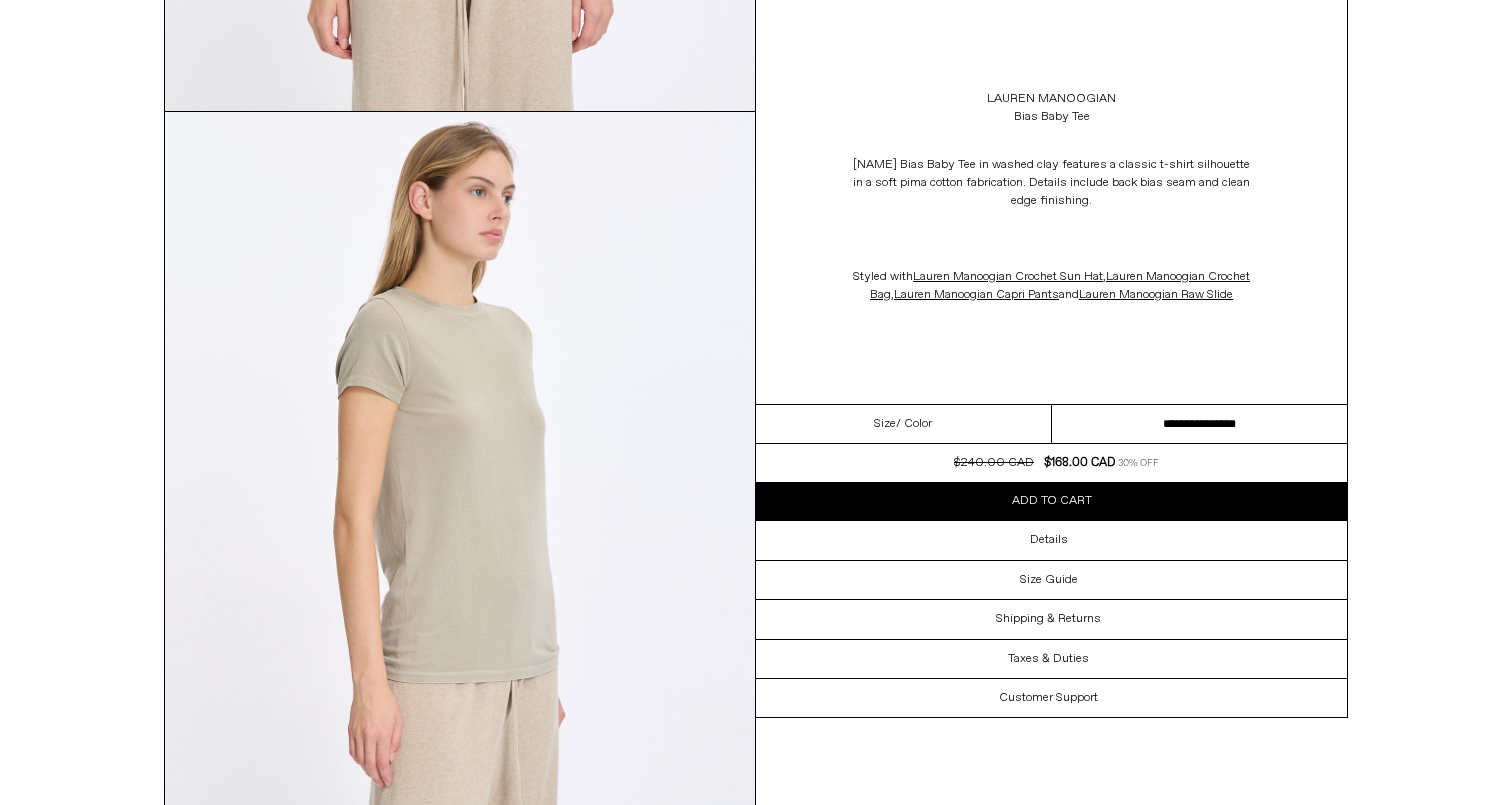 scroll, scrollTop: 0, scrollLeft: 0, axis: both 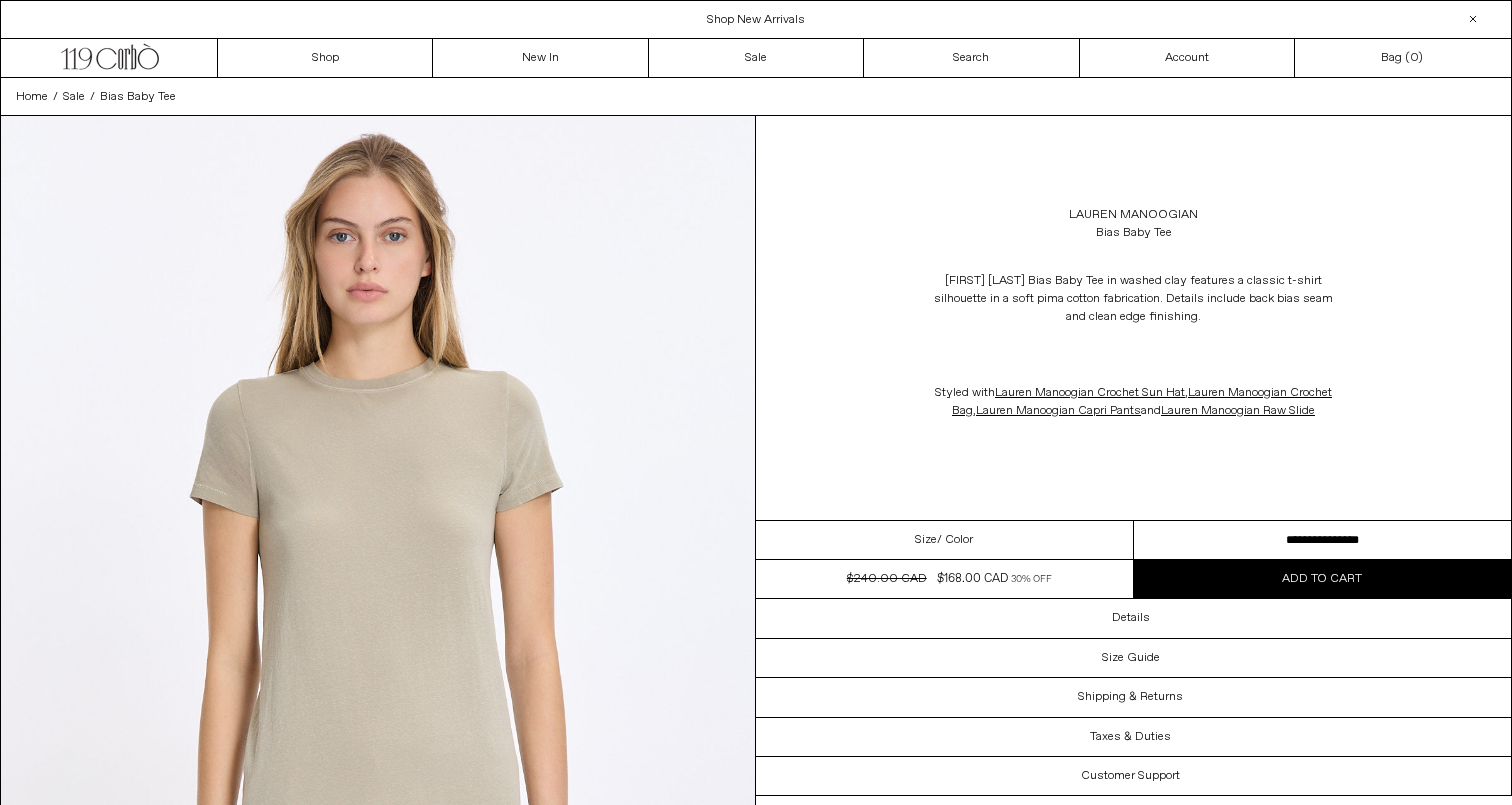 click on "Lauren Manoogian Bias Baby Tee in washed clay features a classic t-shirt silhouette in a soft pima cotton fabrication. Details include back bias seam and clean edge finishing.
Styled with  Lauren Manoogian Crochet Sun Hat ,  Lauren Manoogian Crochet Bag ,  Lauren Manoogian Capri Pants  and  Lauren Manoogian Raw Slide" at bounding box center [1133, 346] 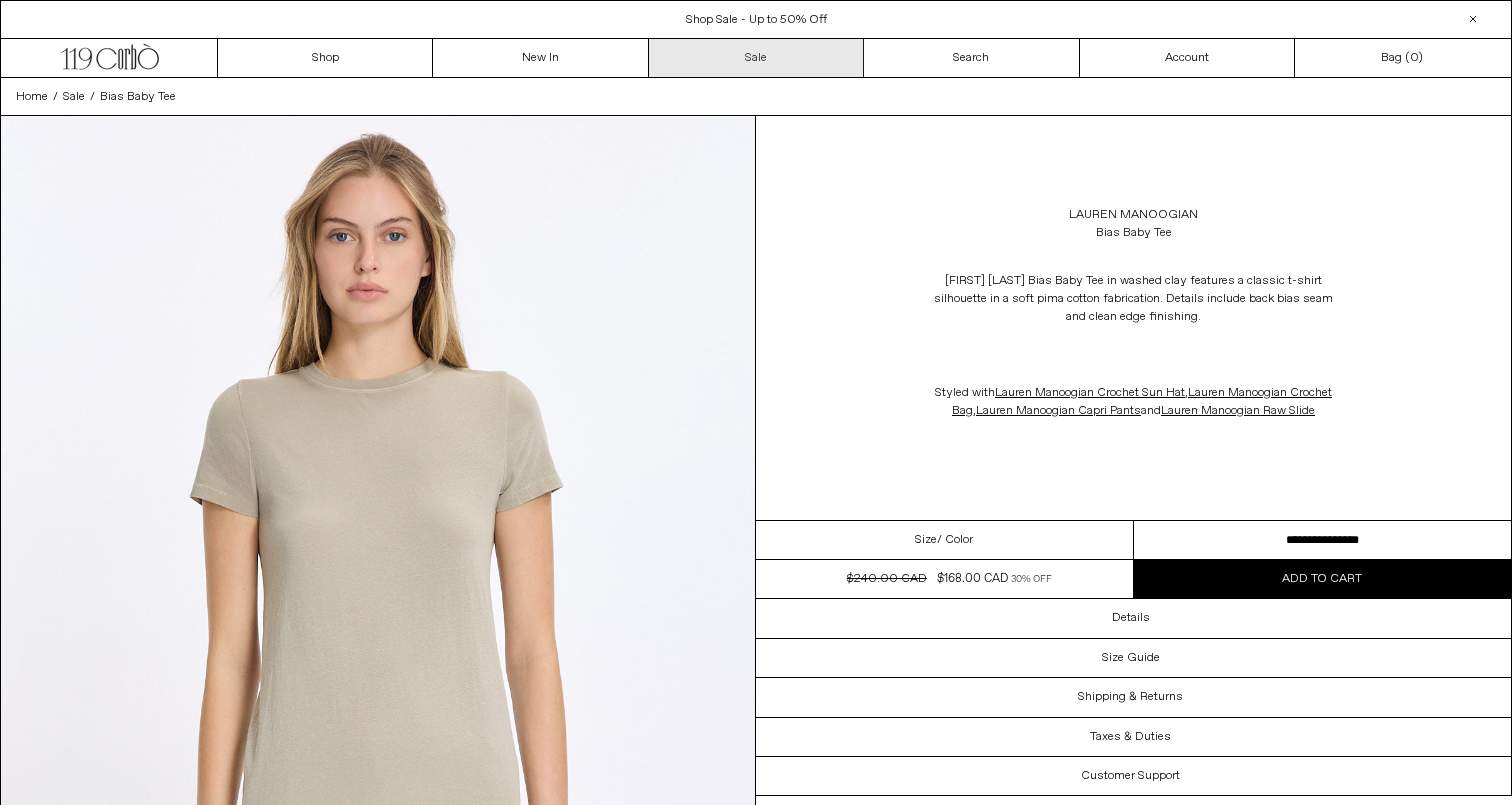 click on "Sale" at bounding box center [756, 58] 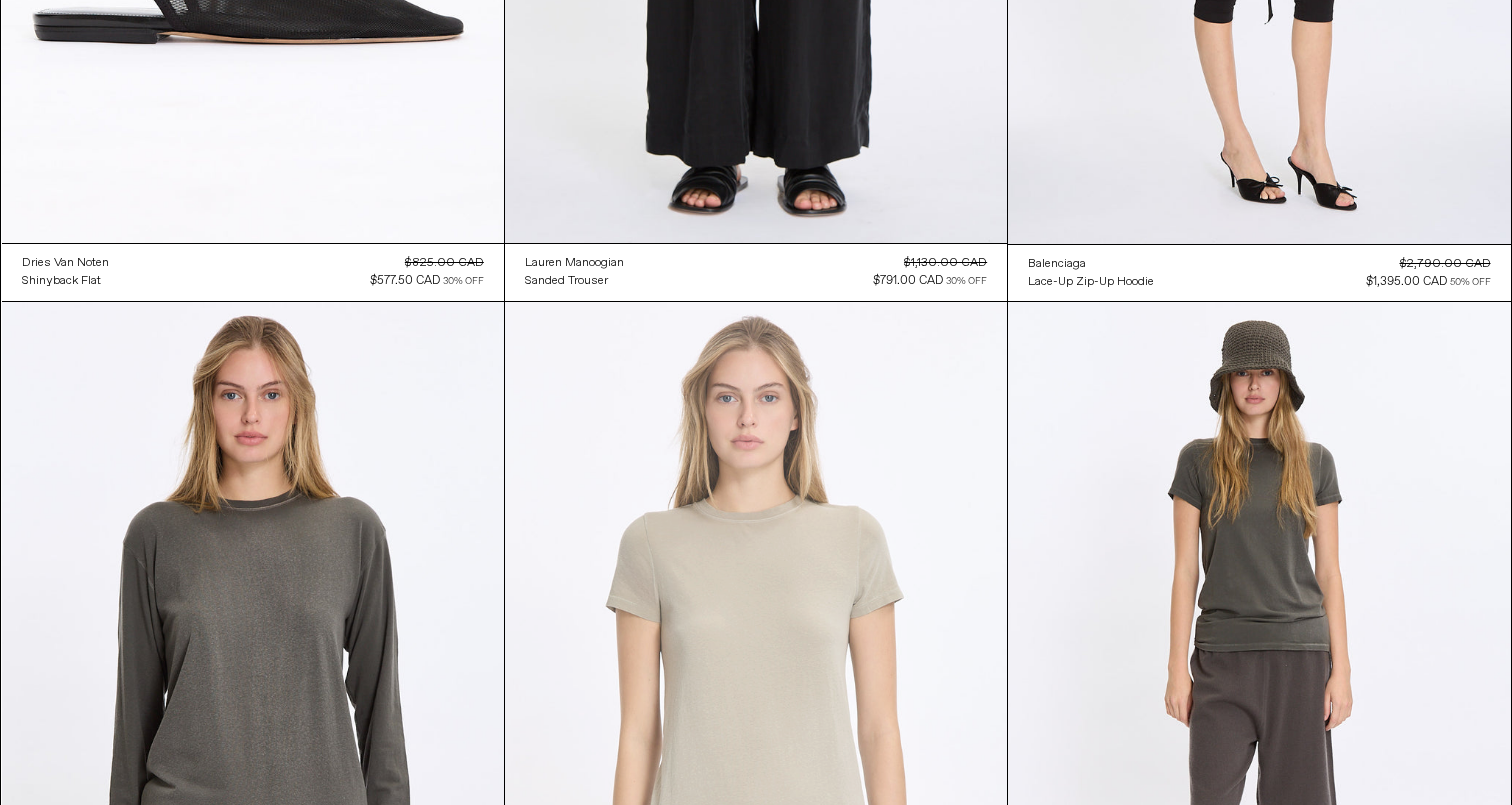 scroll, scrollTop: 0, scrollLeft: 0, axis: both 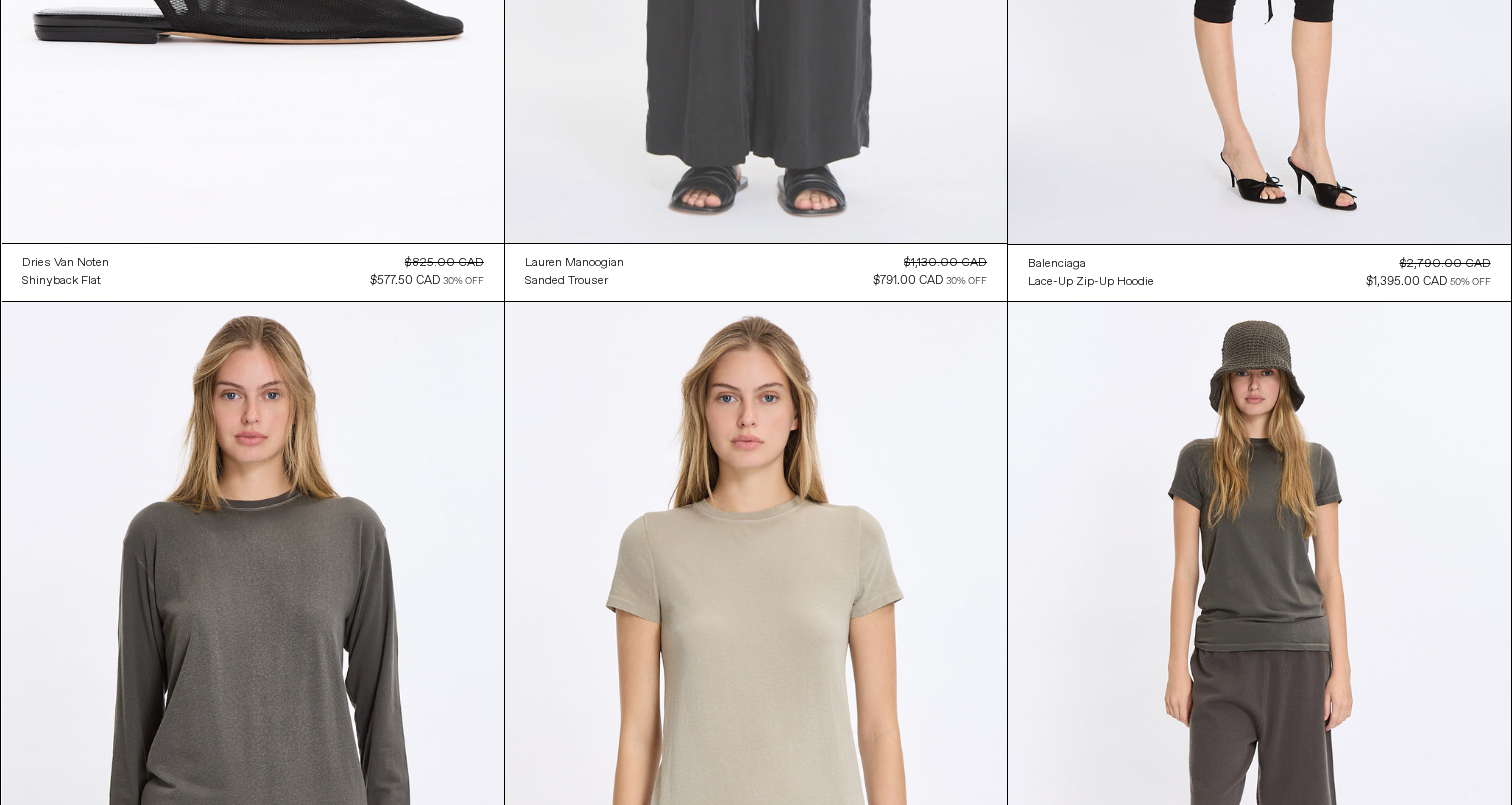 click at bounding box center [756, -134] 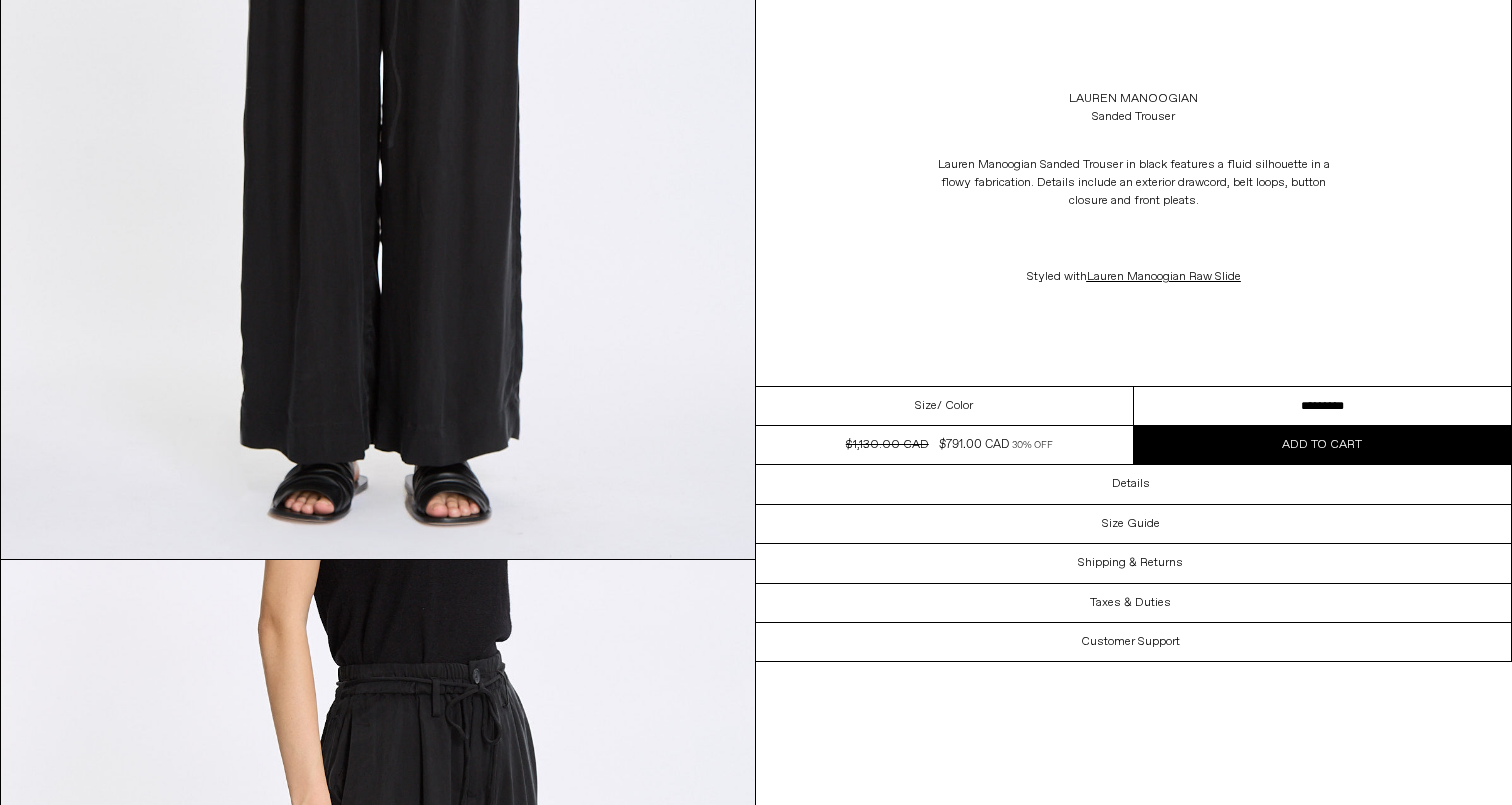 scroll, scrollTop: 665, scrollLeft: 0, axis: vertical 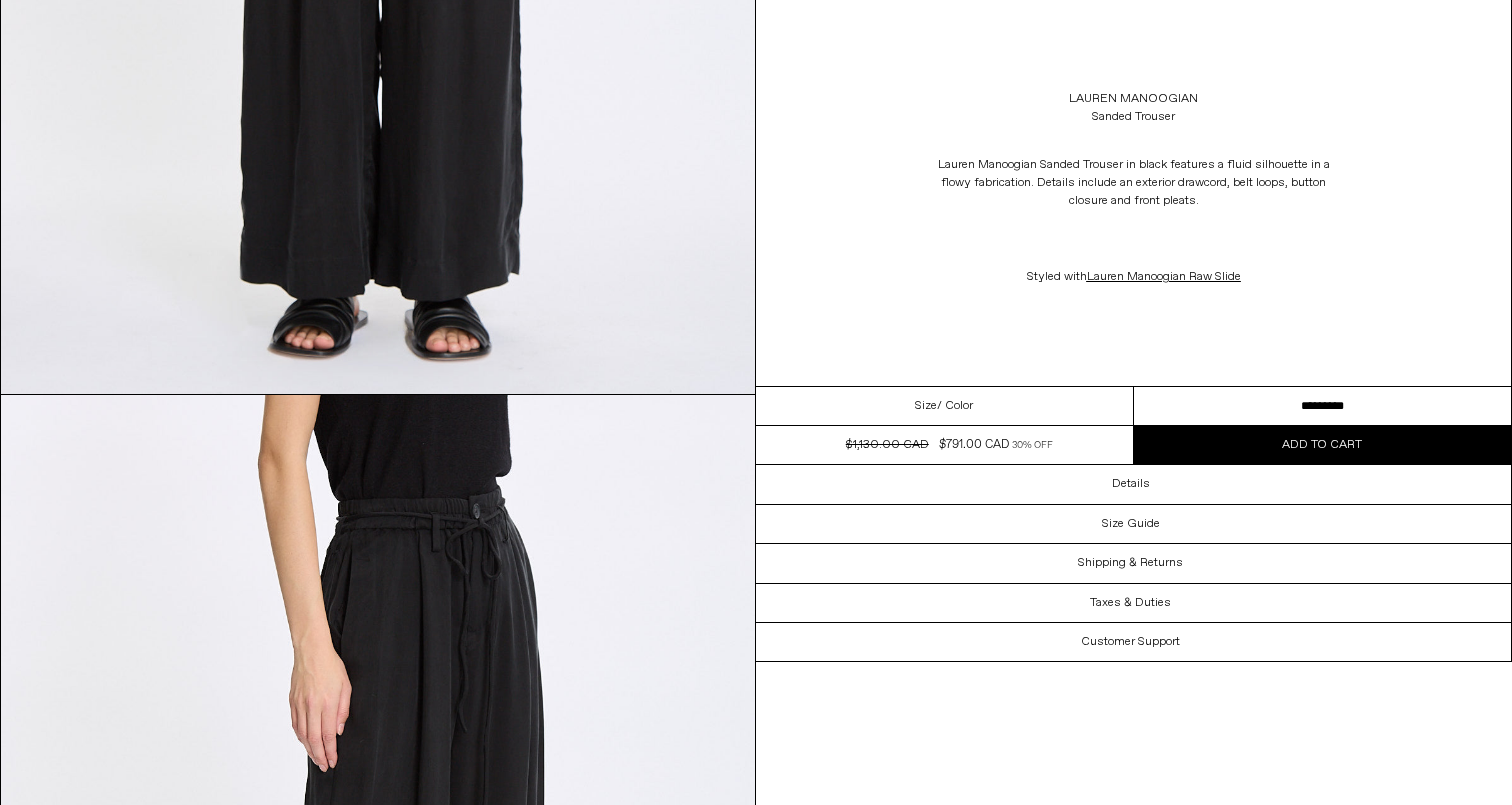 click on "**********" at bounding box center (1323, 406) 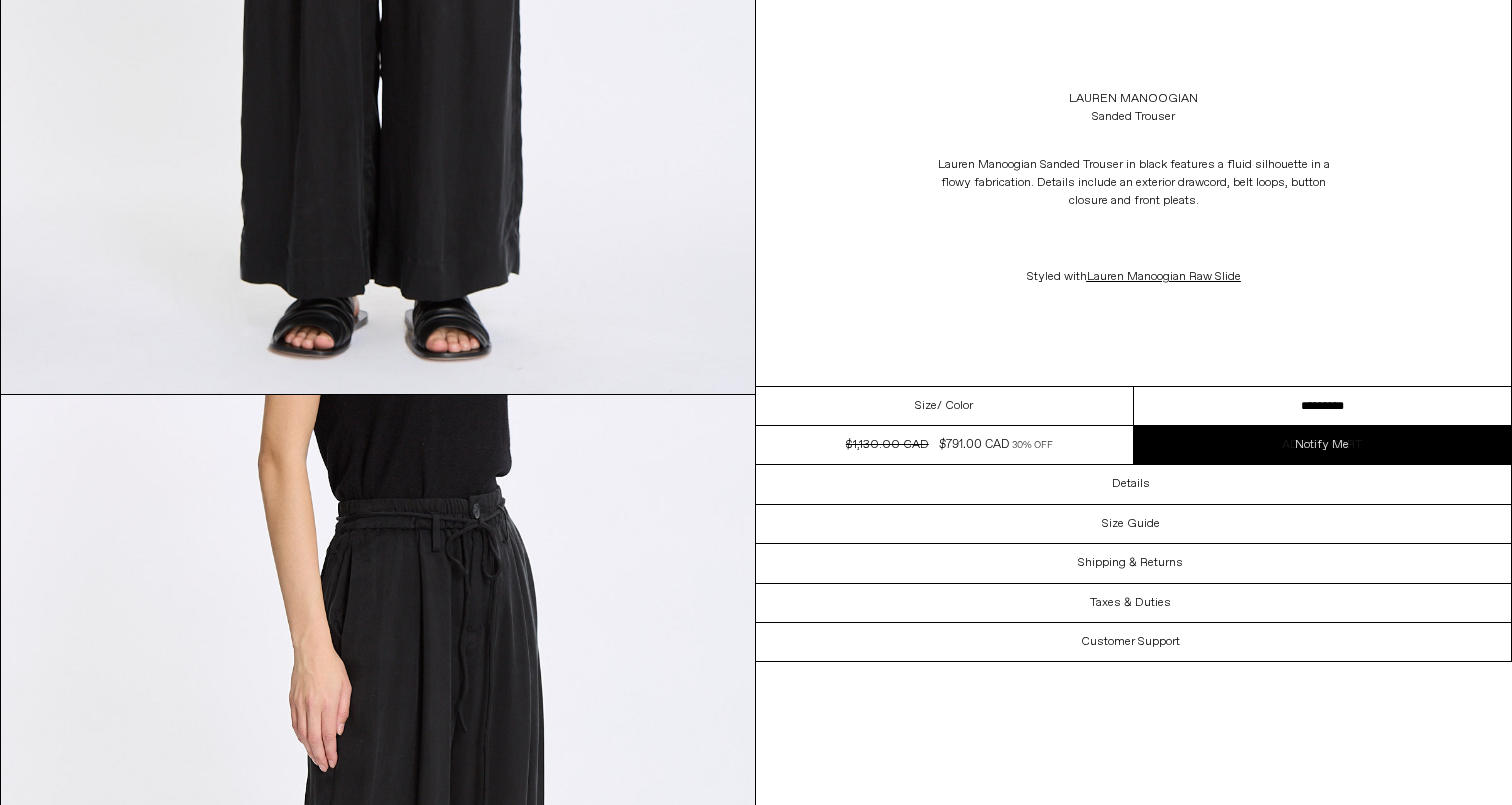 click on "Notify Me" at bounding box center (1323, 445) 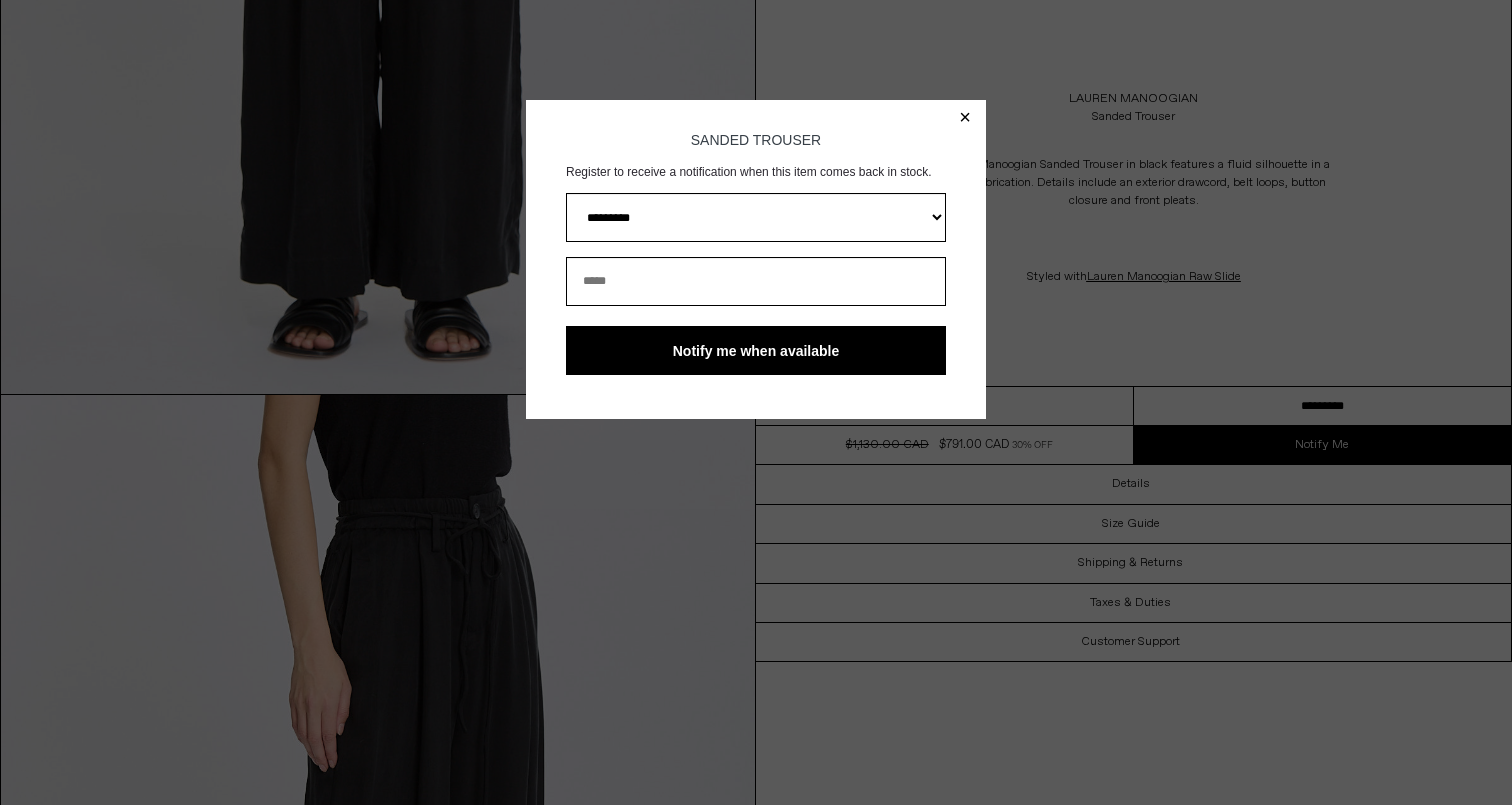 click on "× Sanded Trouser Register to receive a notification when this item comes back in stock. ********* Add me to your email list. Notify me when available You're in! We'll let you know when it's back.  Close" at bounding box center [756, 259] 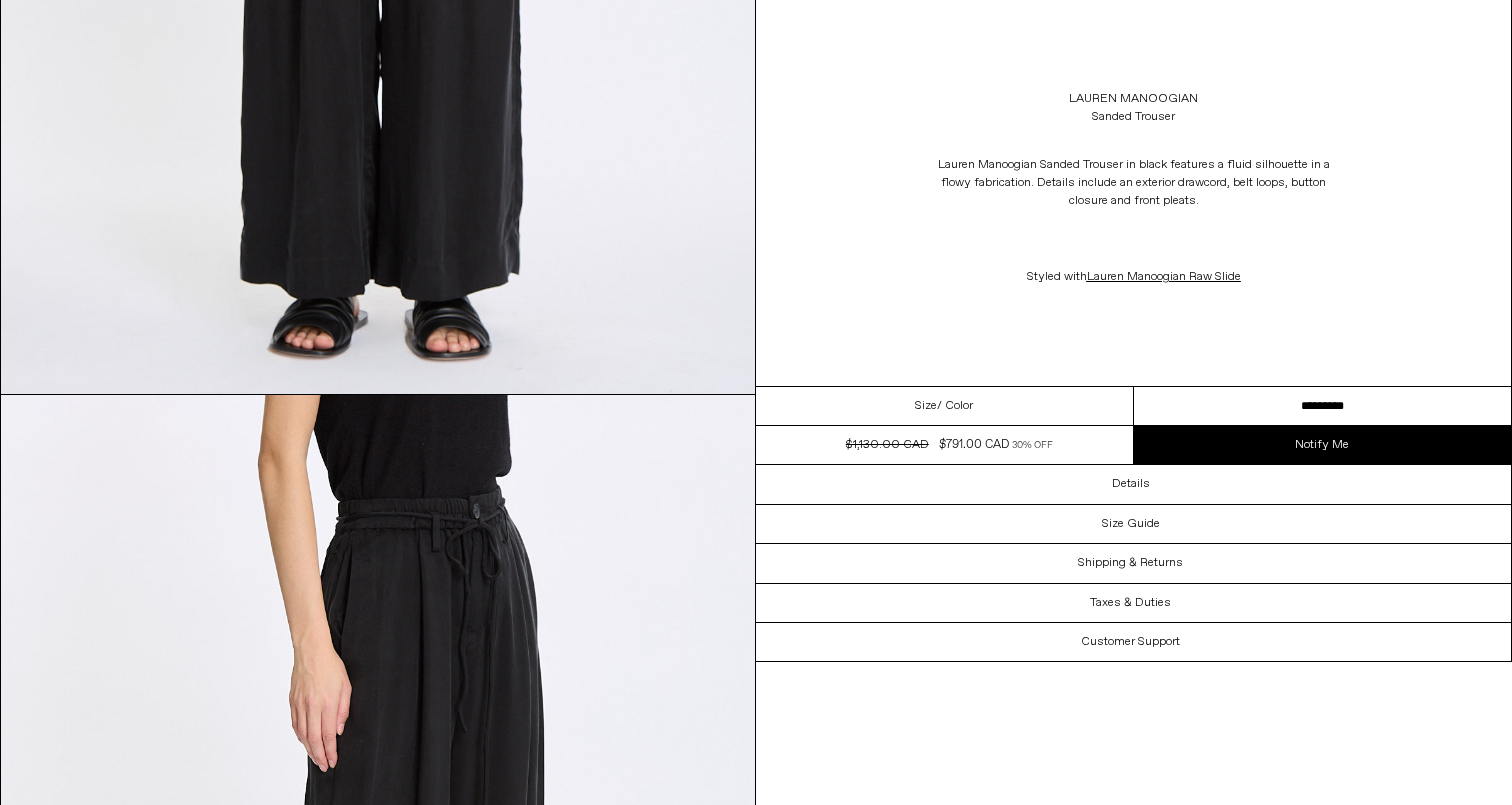 click on "**********" at bounding box center (1323, 406) 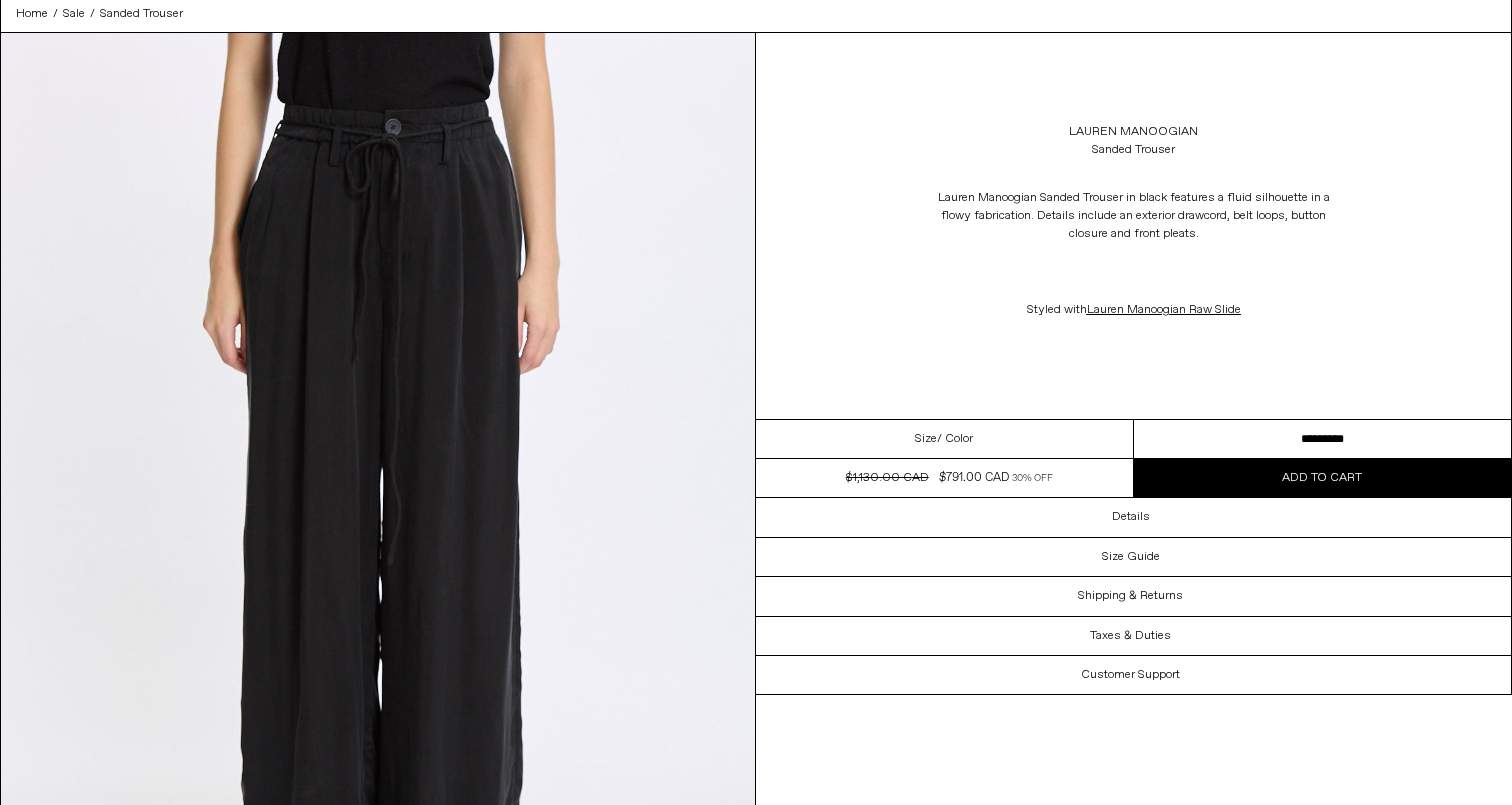 scroll, scrollTop: 0, scrollLeft: 0, axis: both 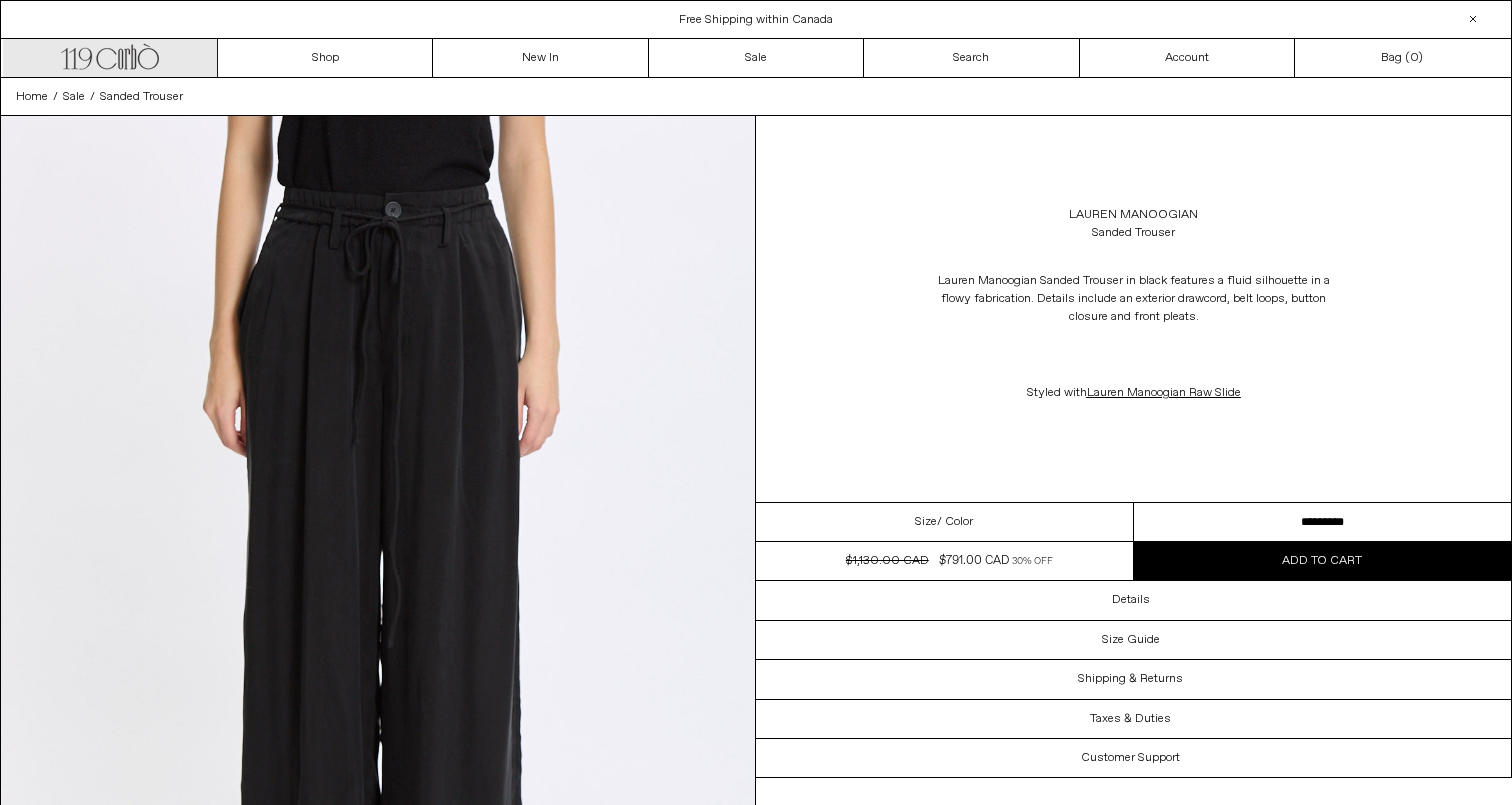 click 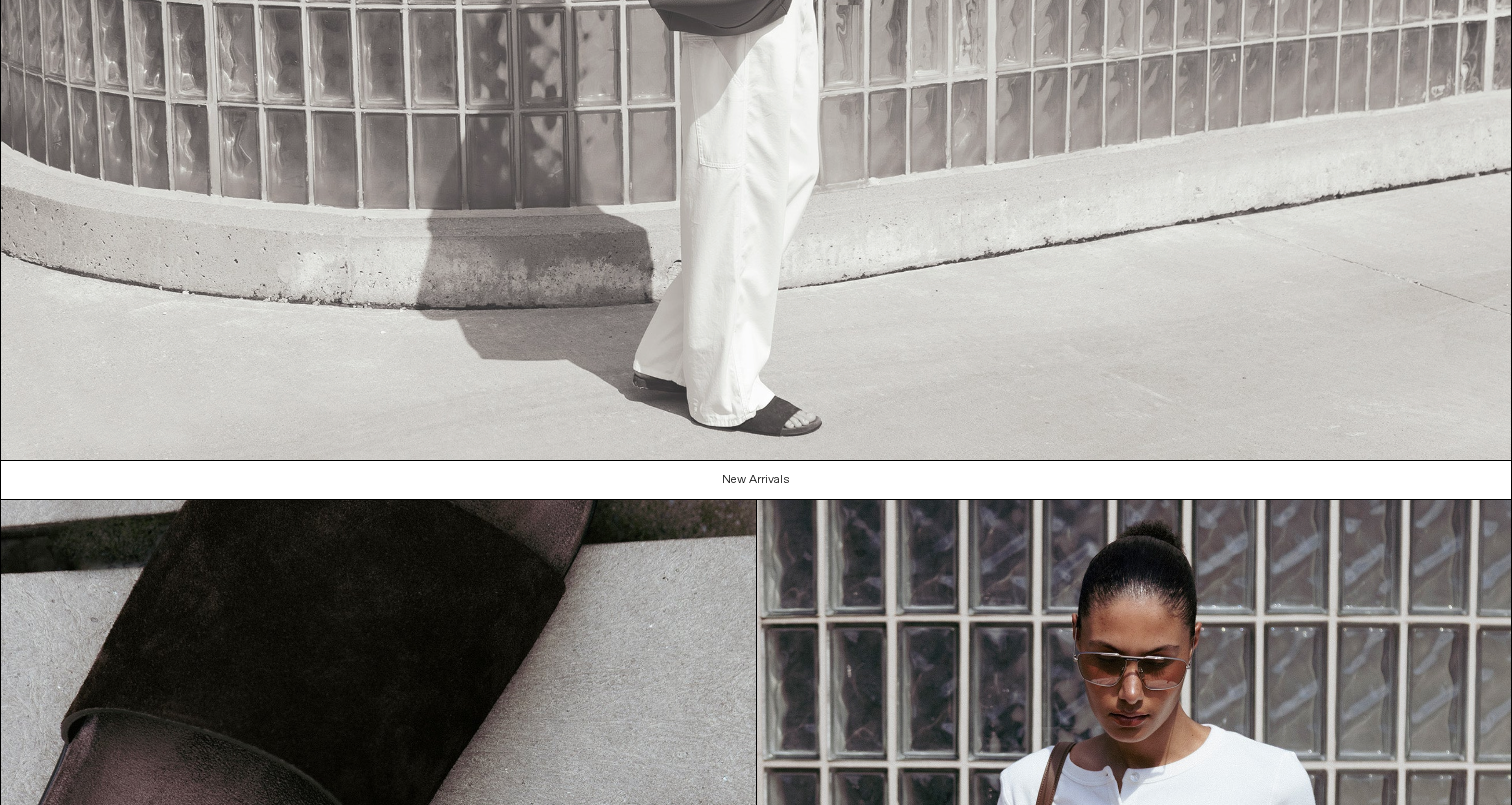 scroll, scrollTop: 0, scrollLeft: 0, axis: both 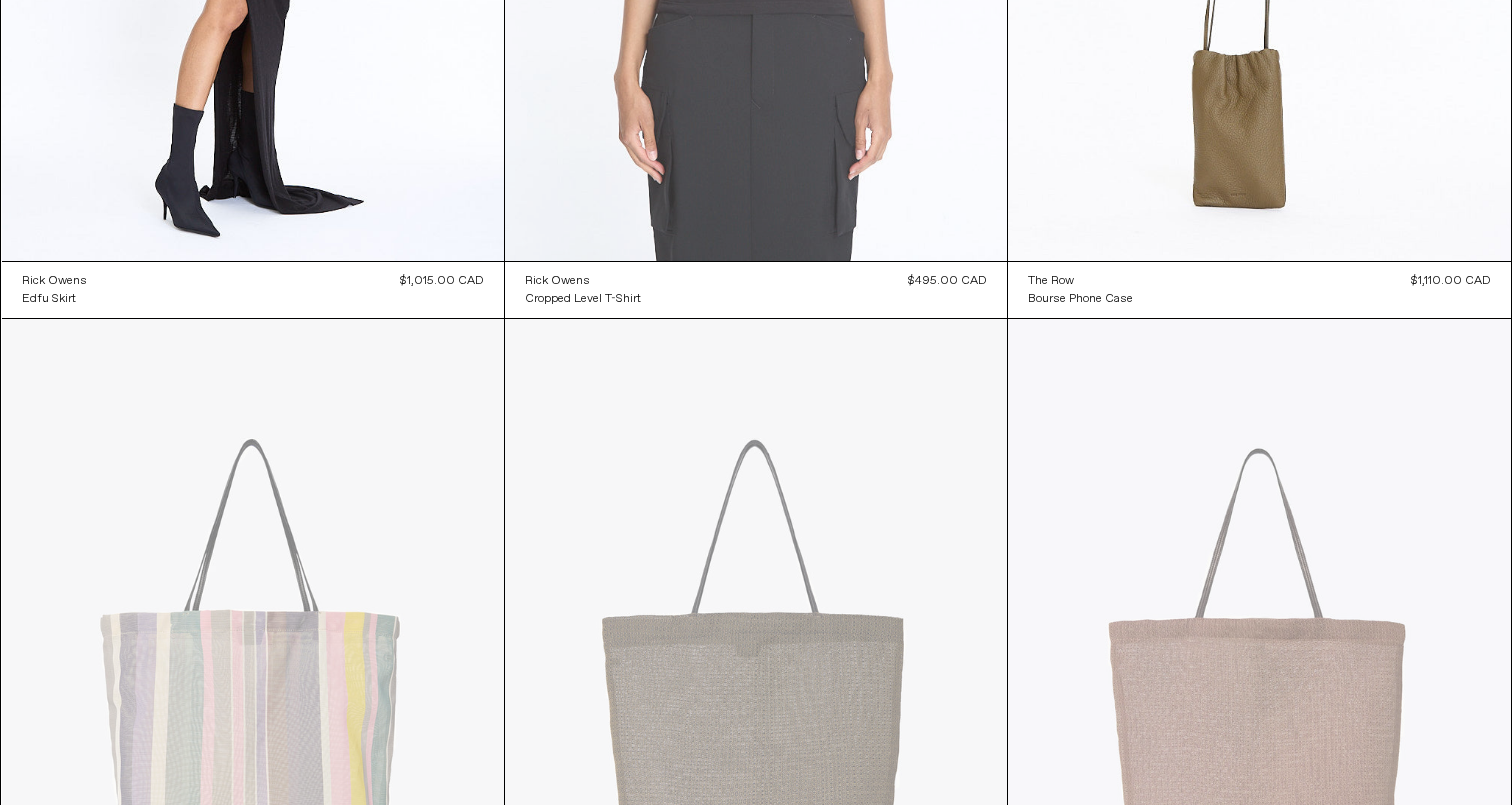click at bounding box center [756, -117] 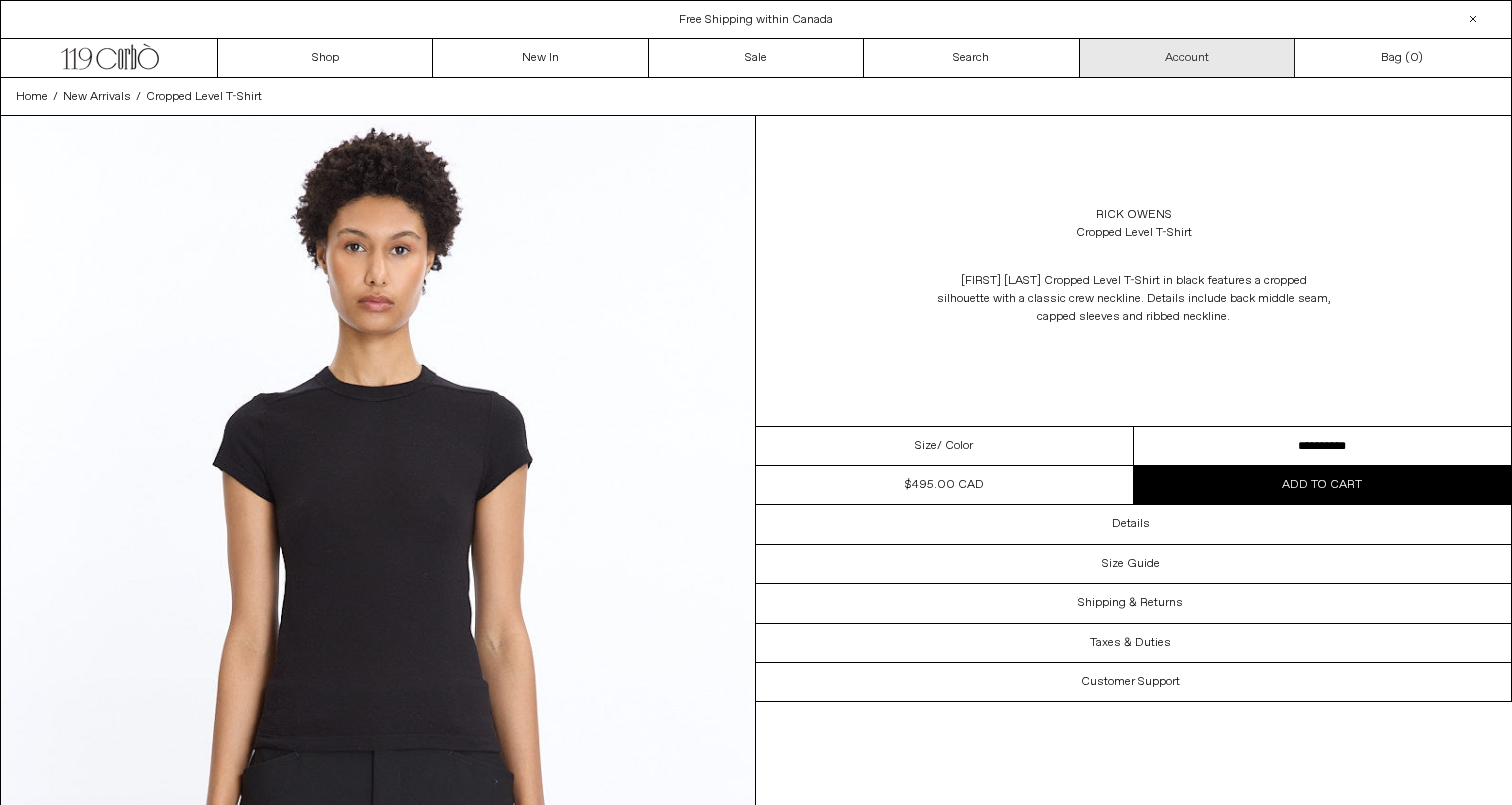 scroll, scrollTop: 0, scrollLeft: 0, axis: both 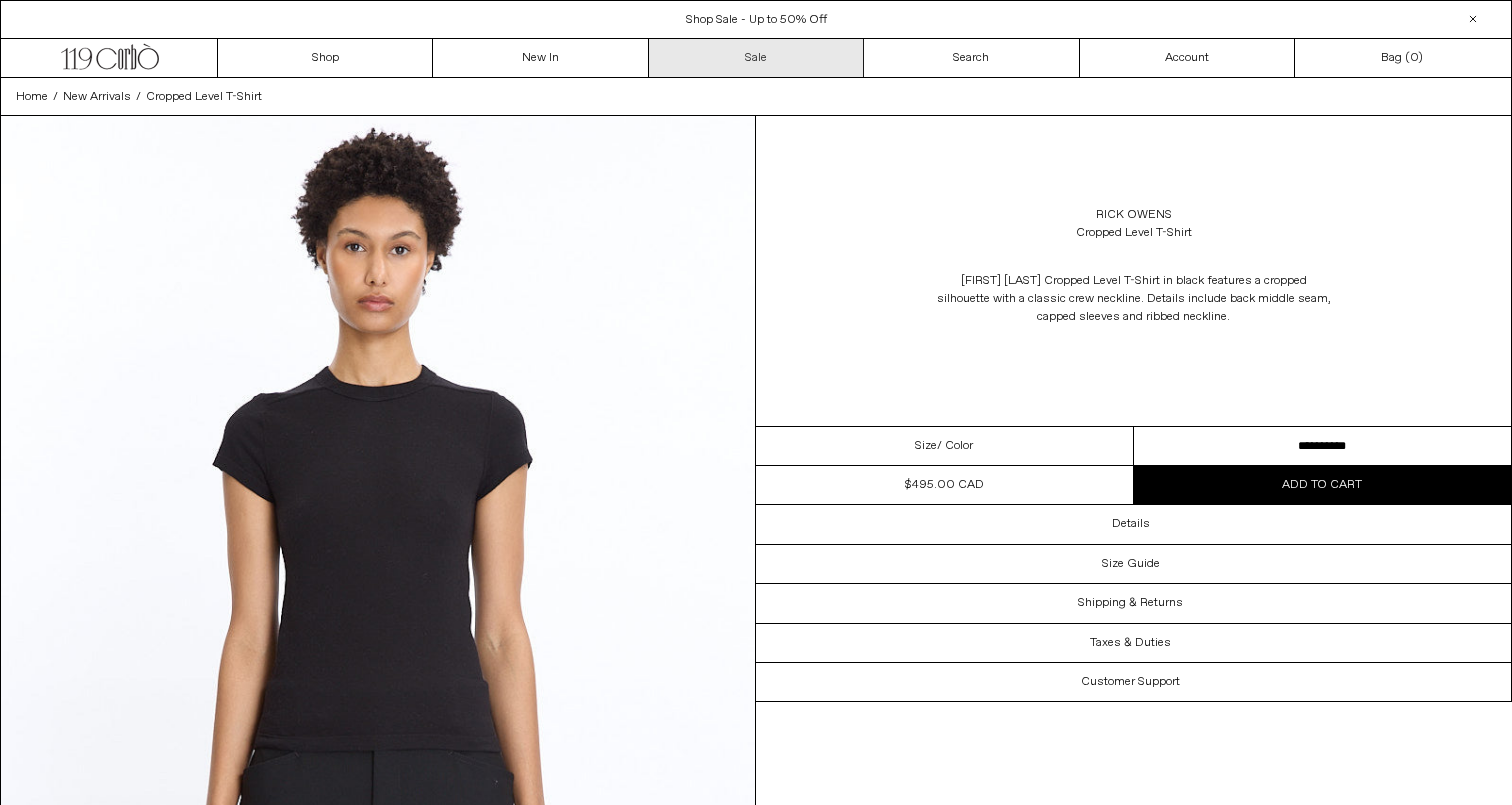 click on "Sale" at bounding box center (756, 58) 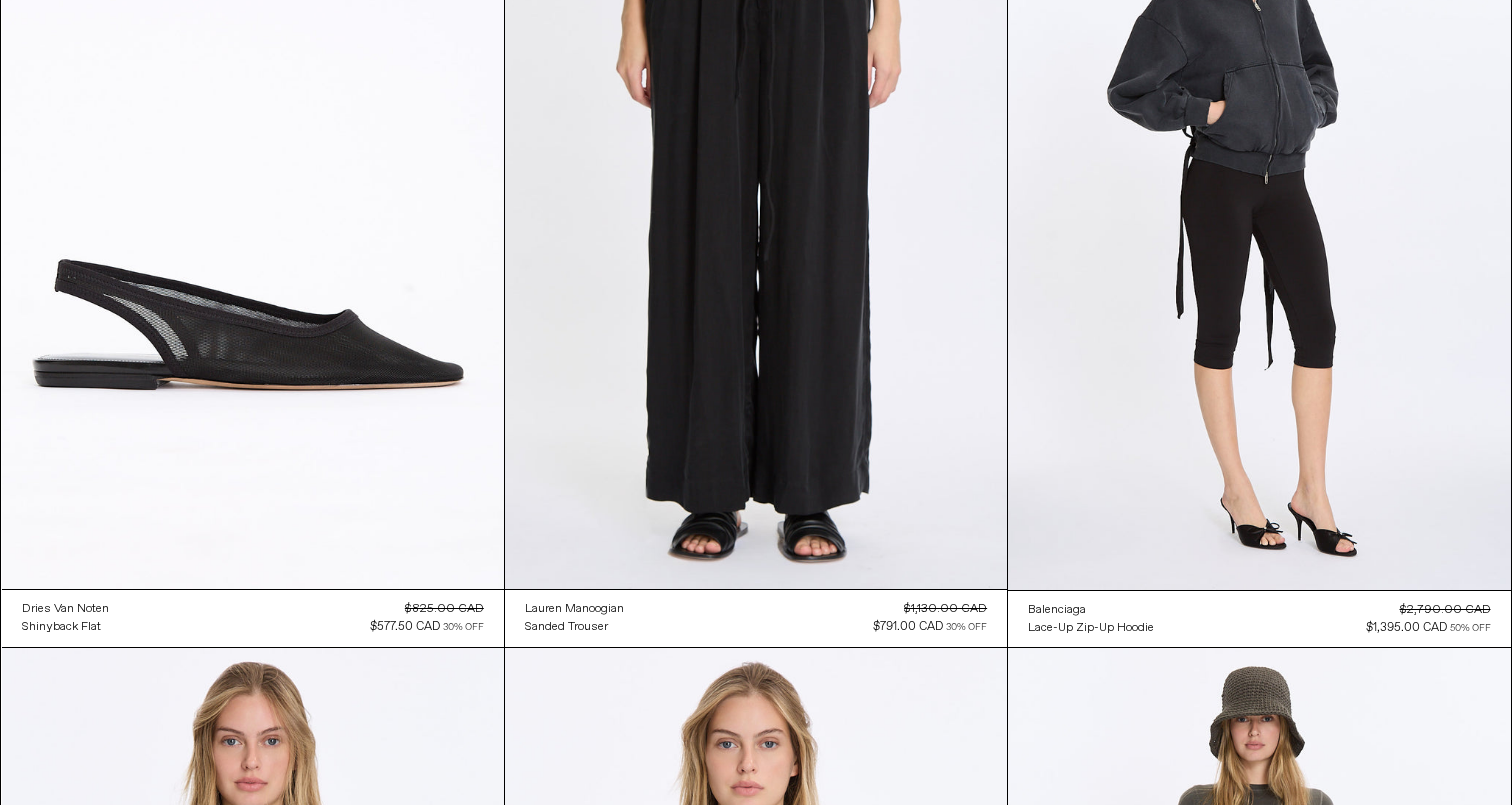 scroll, scrollTop: 0, scrollLeft: 0, axis: both 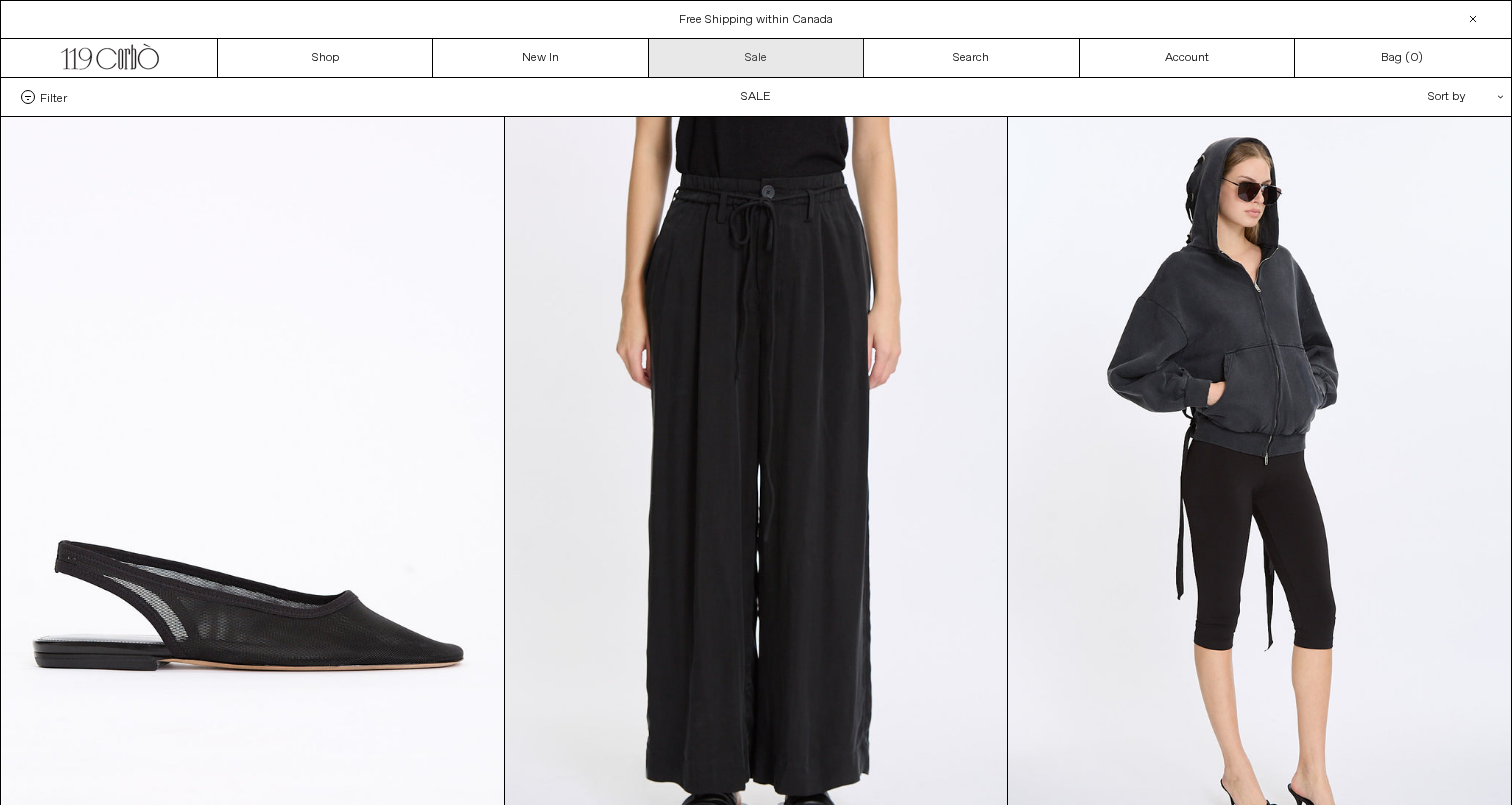 click on "Sale" at bounding box center [756, 58] 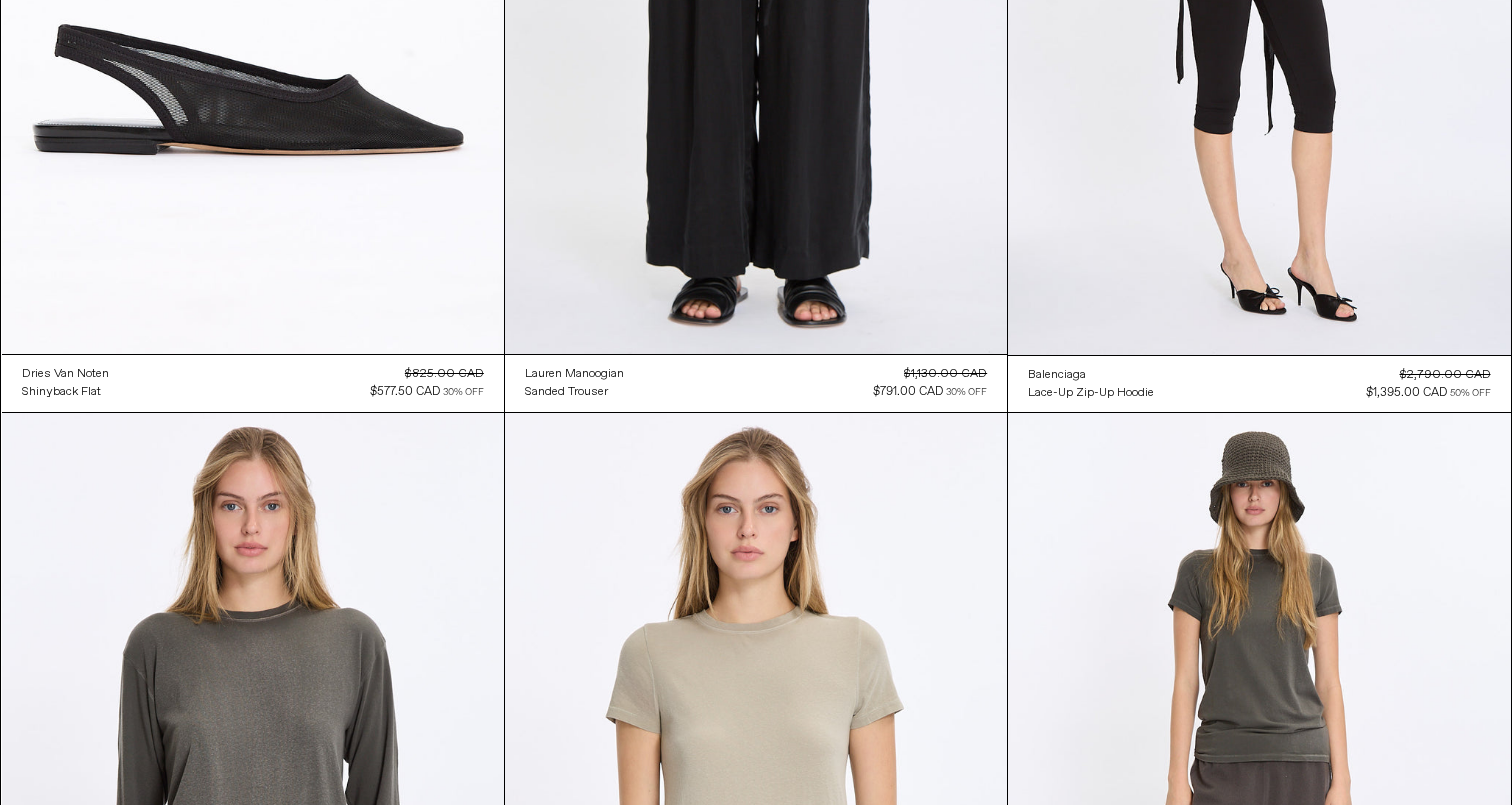 scroll, scrollTop: 604, scrollLeft: 0, axis: vertical 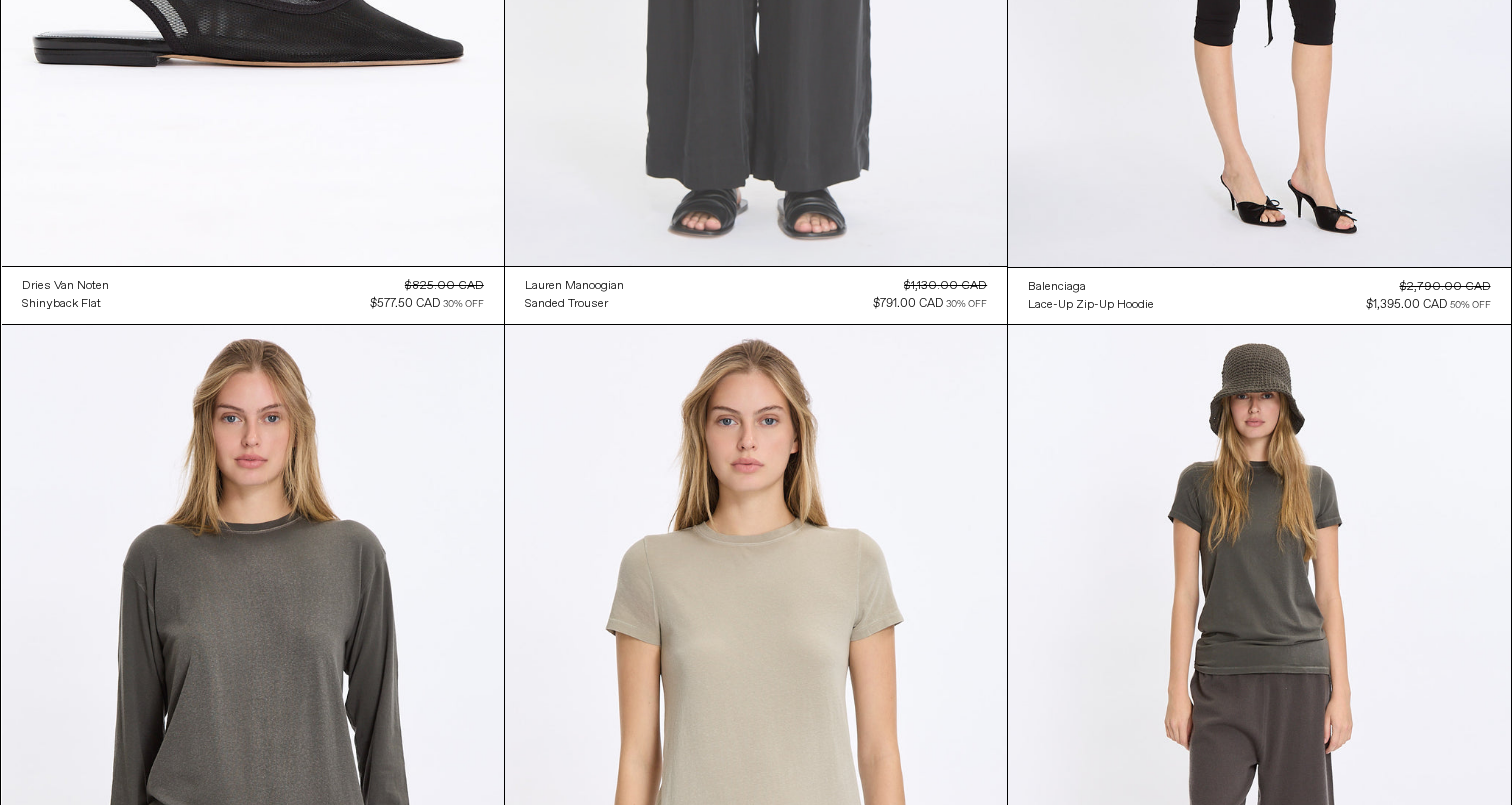 click at bounding box center [756, -111] 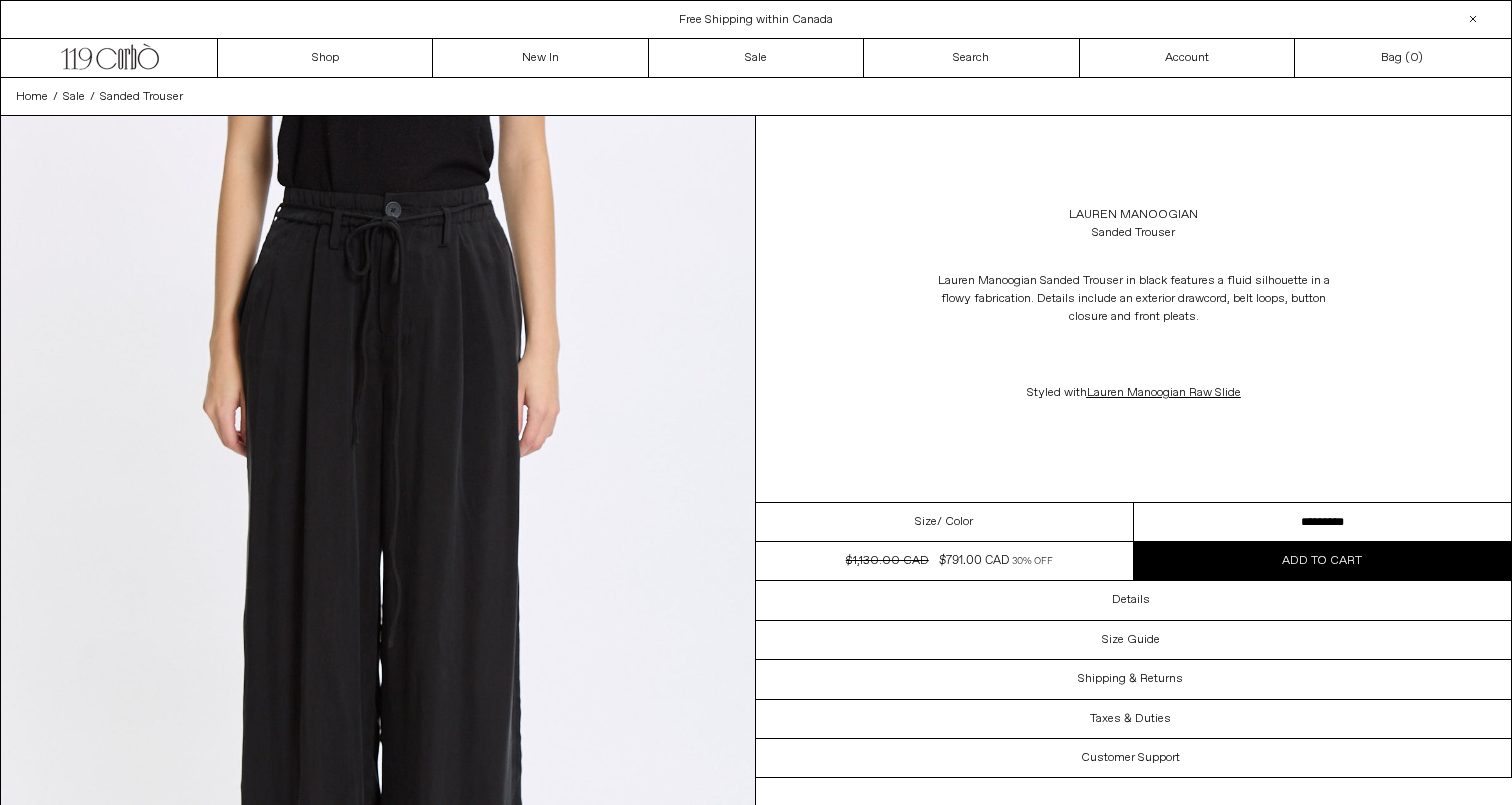 scroll, scrollTop: 0, scrollLeft: 0, axis: both 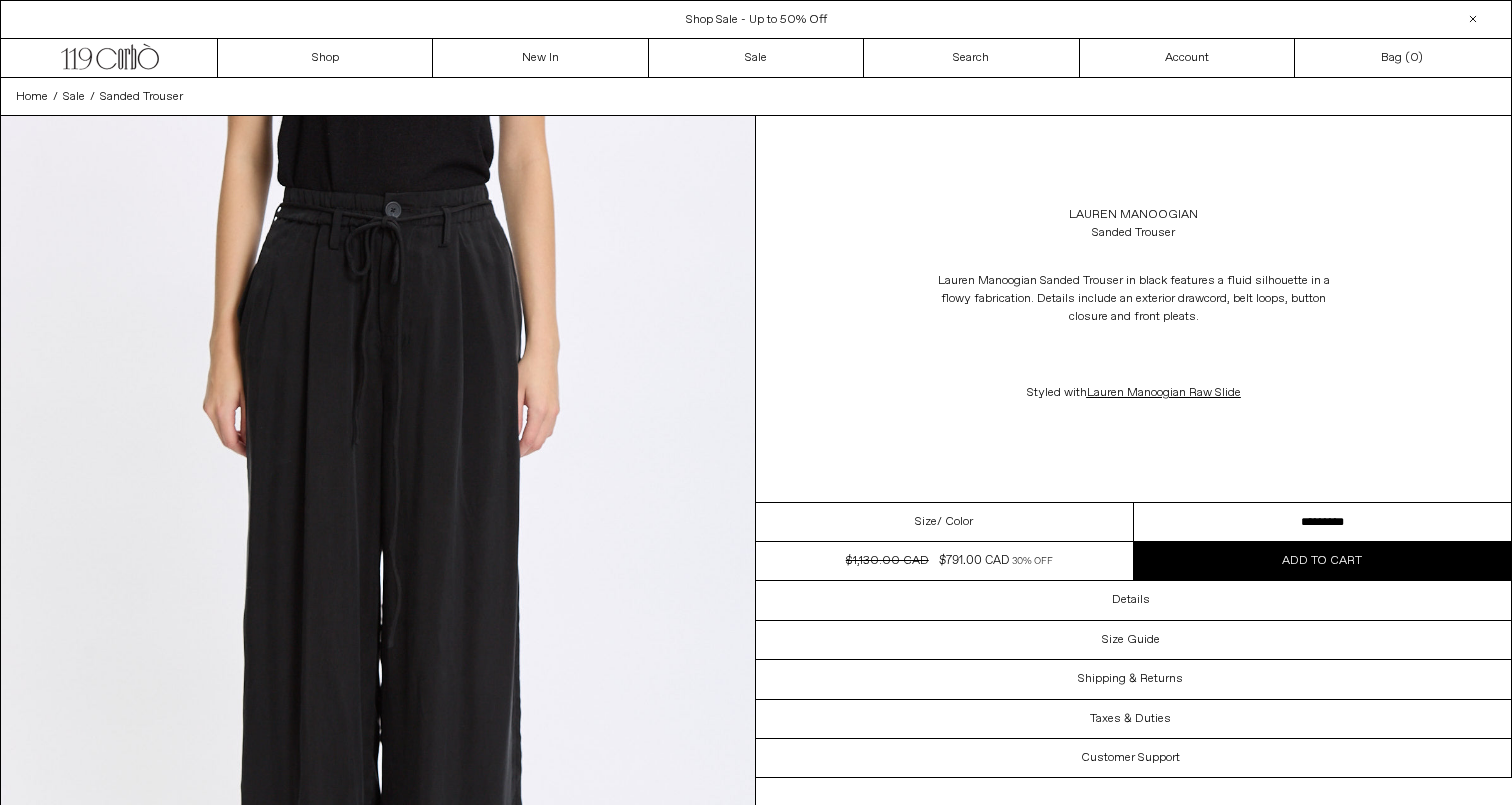 click at bounding box center (1134, 355) 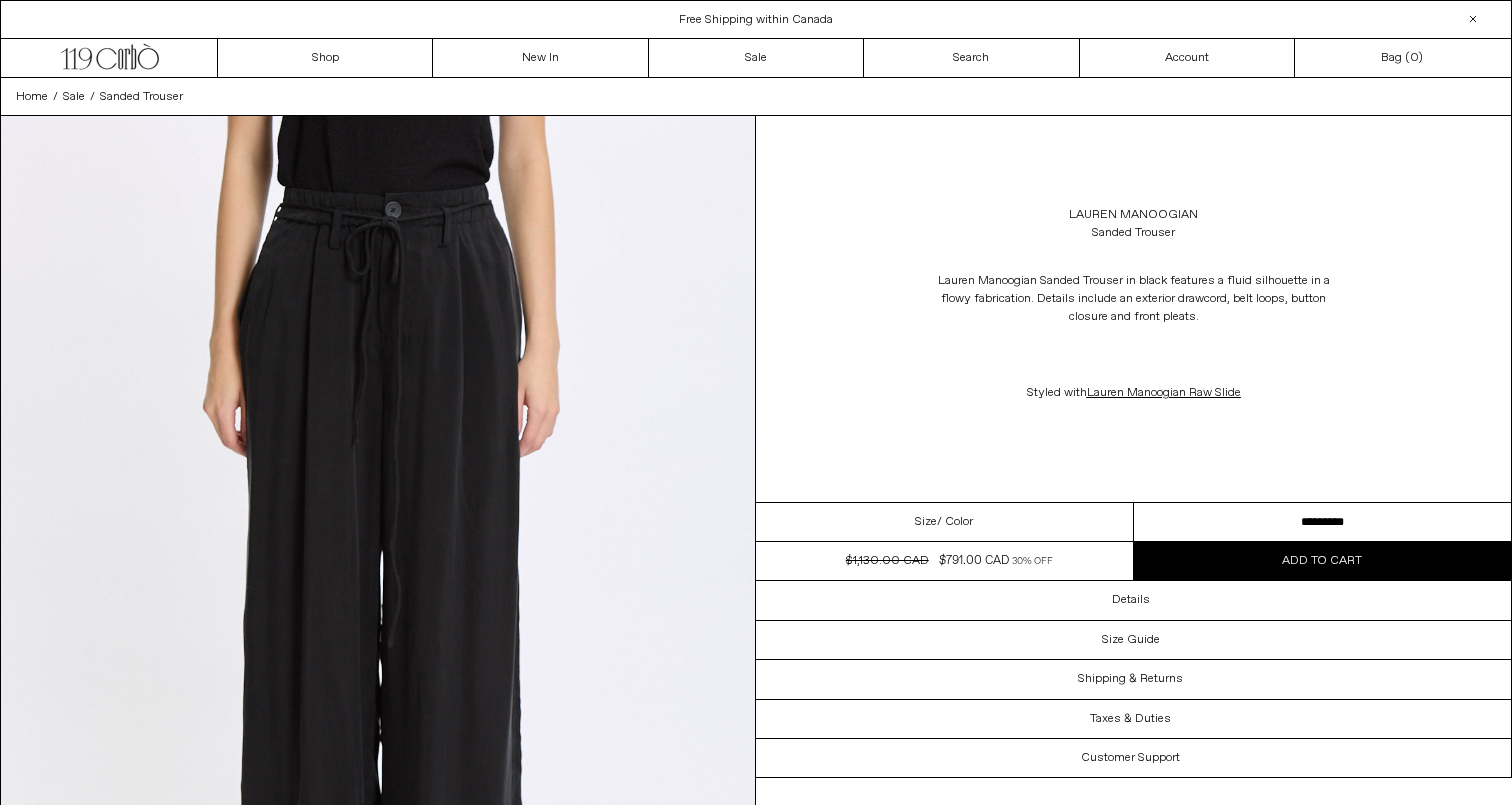 drag, startPoint x: 1010, startPoint y: 560, endPoint x: 936, endPoint y: 560, distance: 74 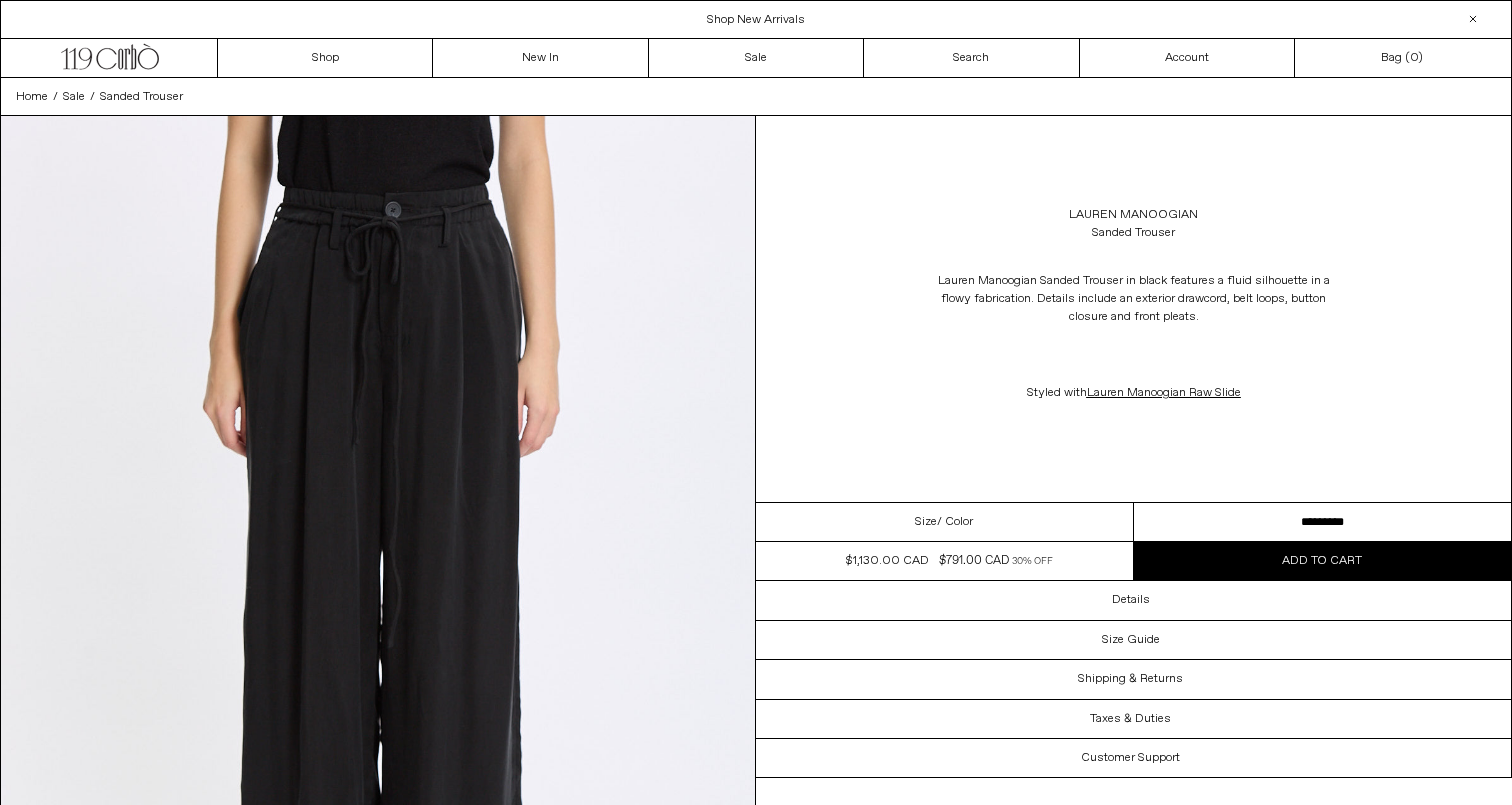 drag, startPoint x: 1055, startPoint y: 560, endPoint x: 894, endPoint y: 557, distance: 161.02795 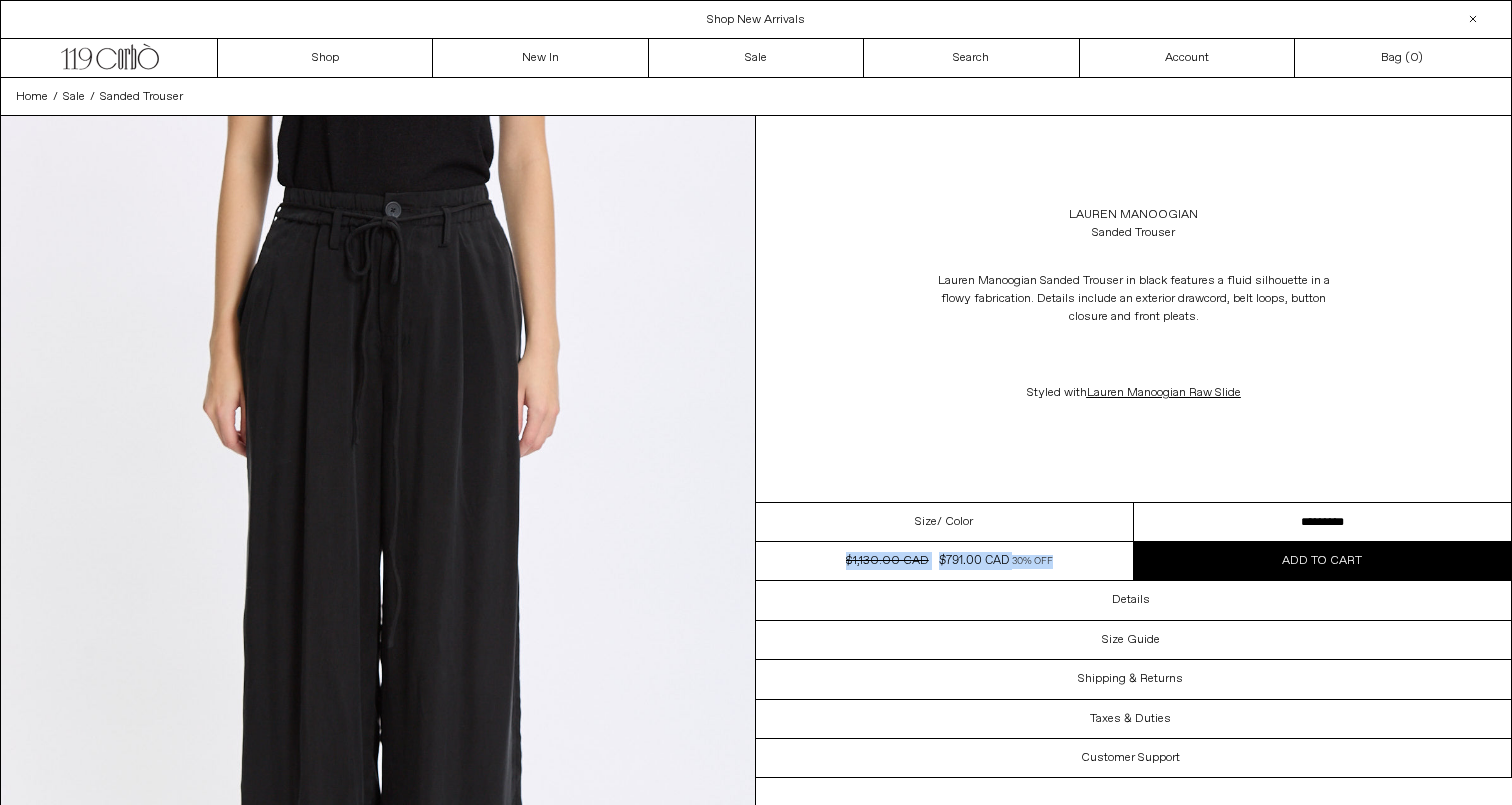drag, startPoint x: 828, startPoint y: 554, endPoint x: 1059, endPoint y: 555, distance: 231.00217 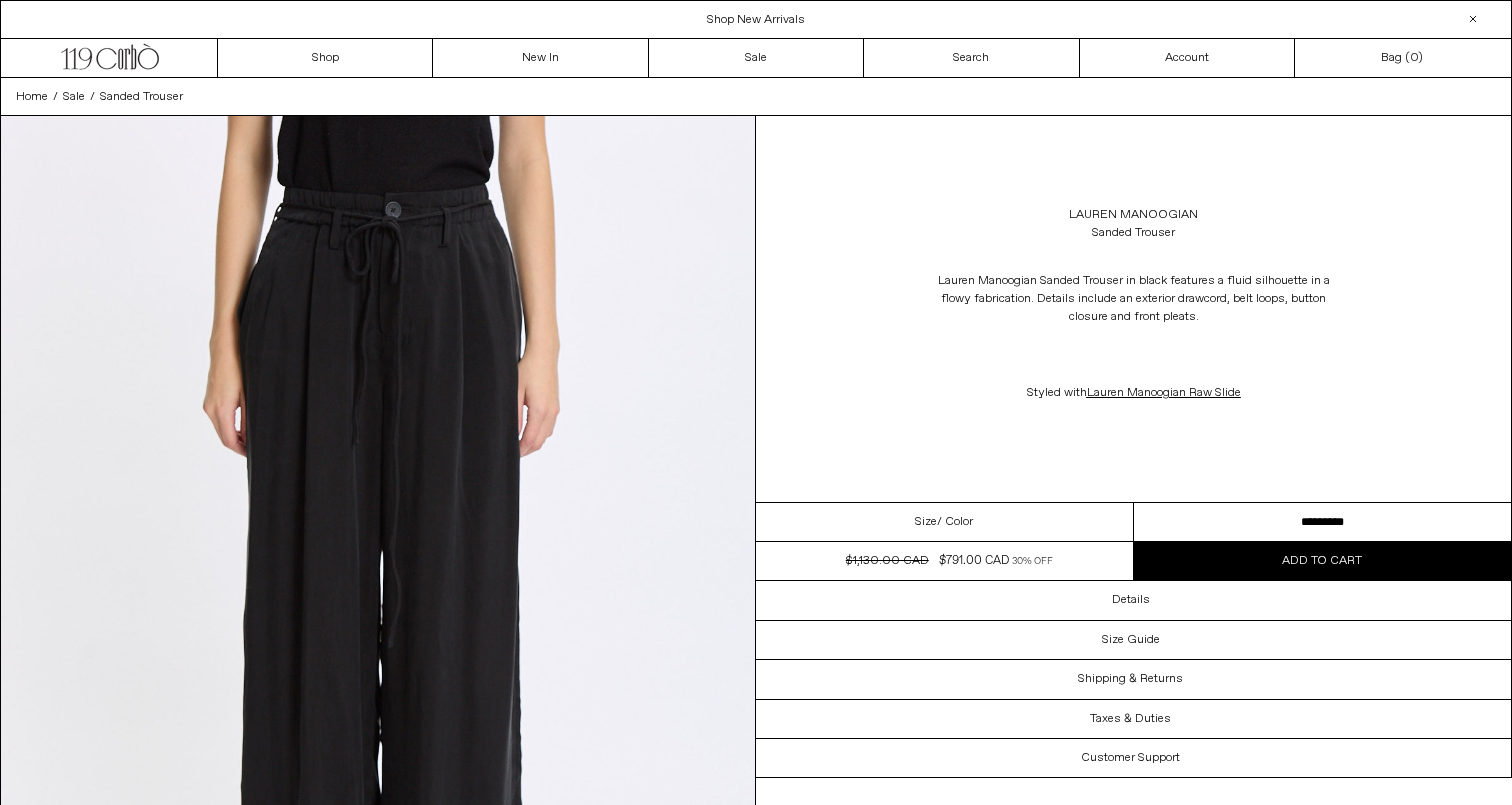 click on "Regular price
$791.00 CAD
$1,130.00 CAD
30% OFF
Sold out
Regular price
$1,130.00 CAD
Sale price
$791.00 CAD
30% OFF
Unit price
/
per
Availability
$791.00 CAD" at bounding box center [944, 561] 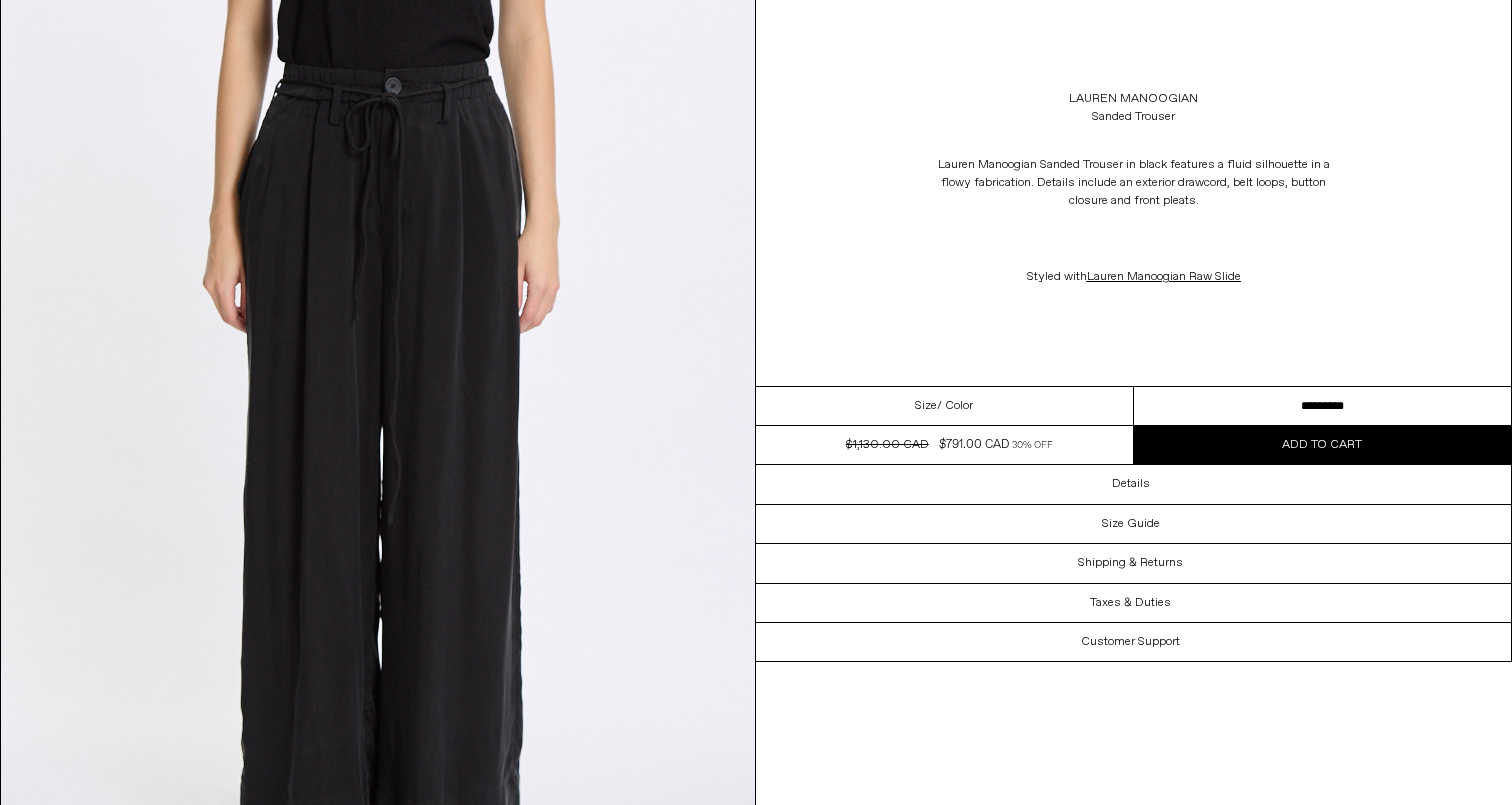 scroll, scrollTop: 127, scrollLeft: 0, axis: vertical 